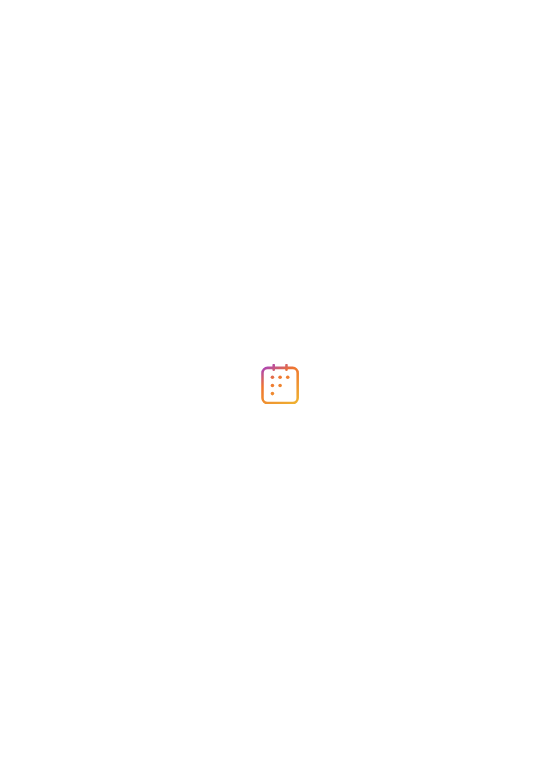 scroll, scrollTop: 0, scrollLeft: 0, axis: both 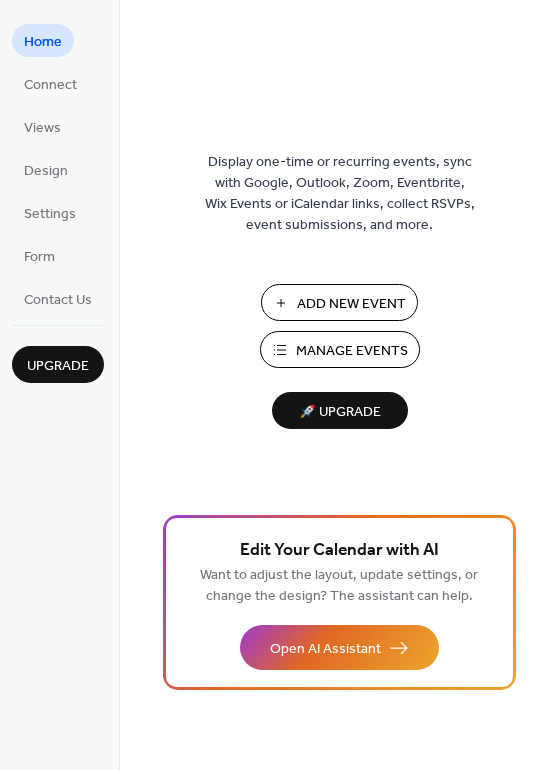 click on "Add New Event" at bounding box center (351, 304) 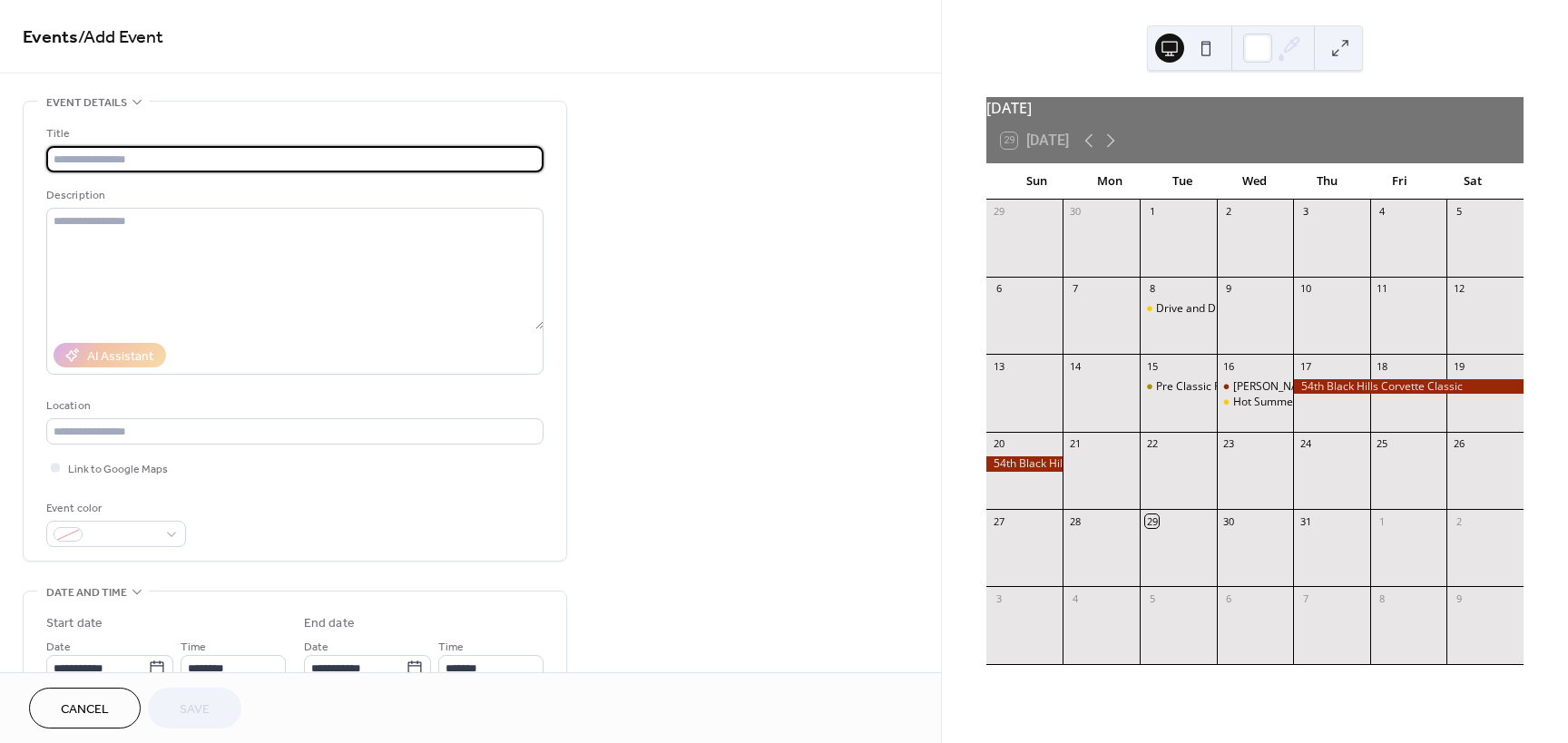 scroll, scrollTop: 0, scrollLeft: 0, axis: both 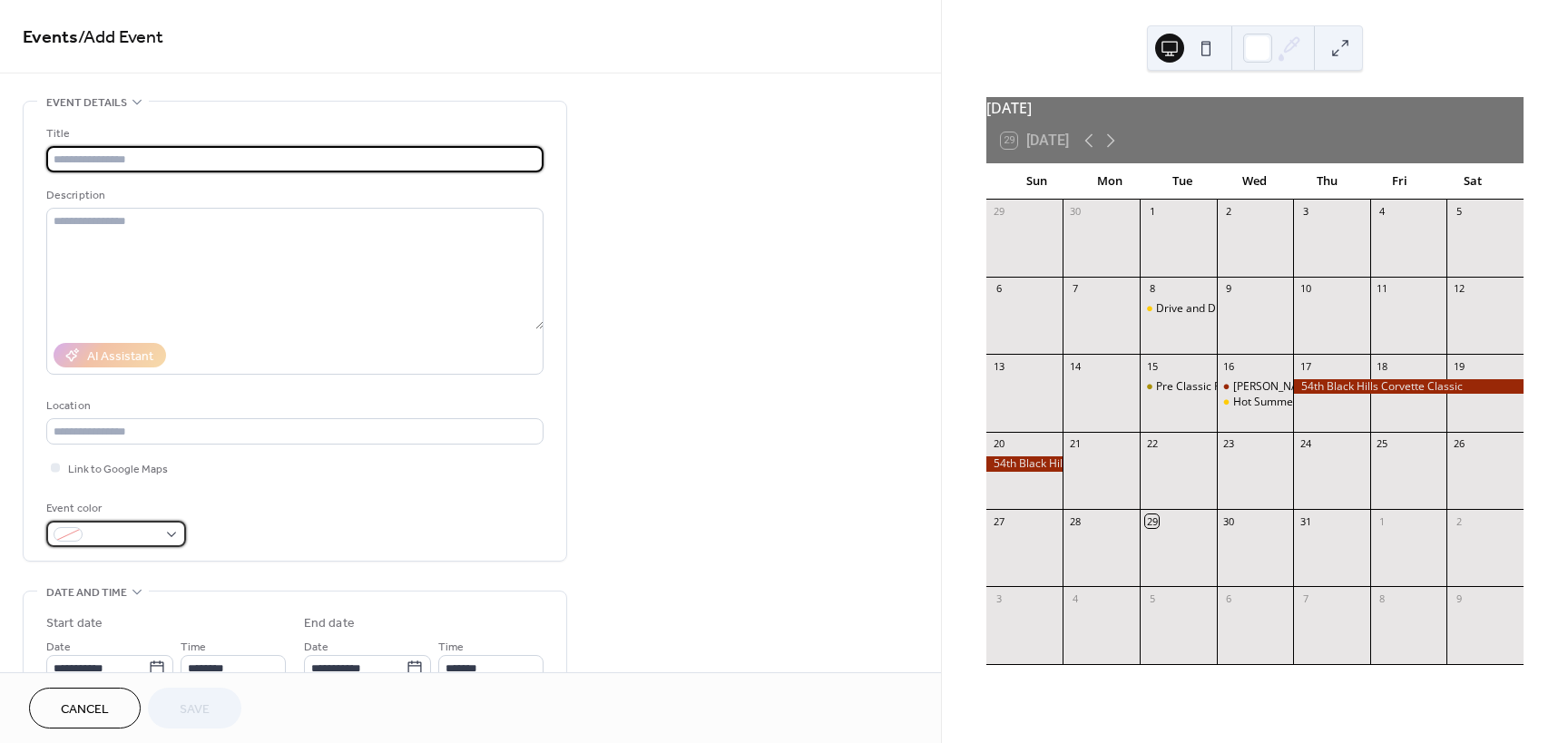 click at bounding box center [116, 533] 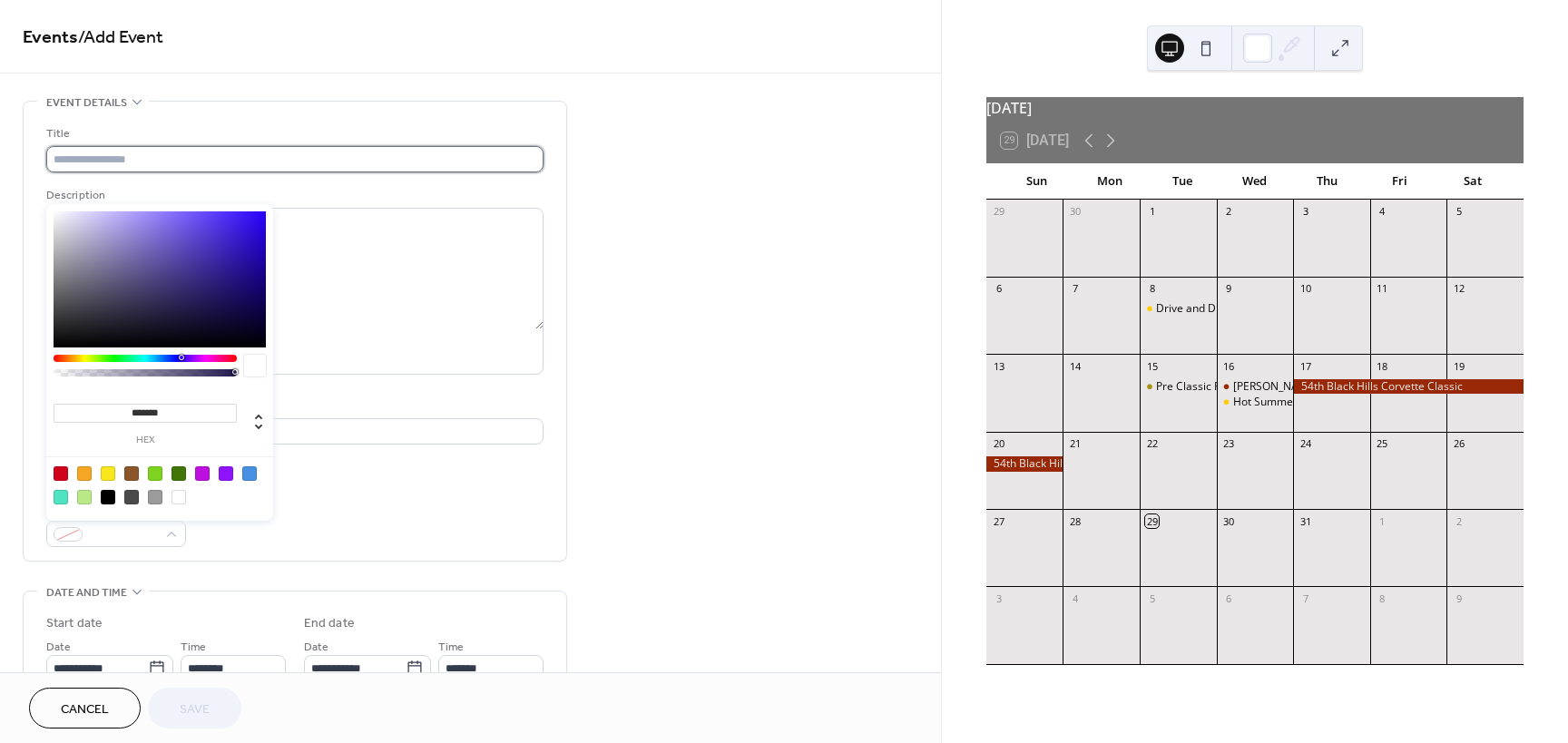 click at bounding box center [295, 159] 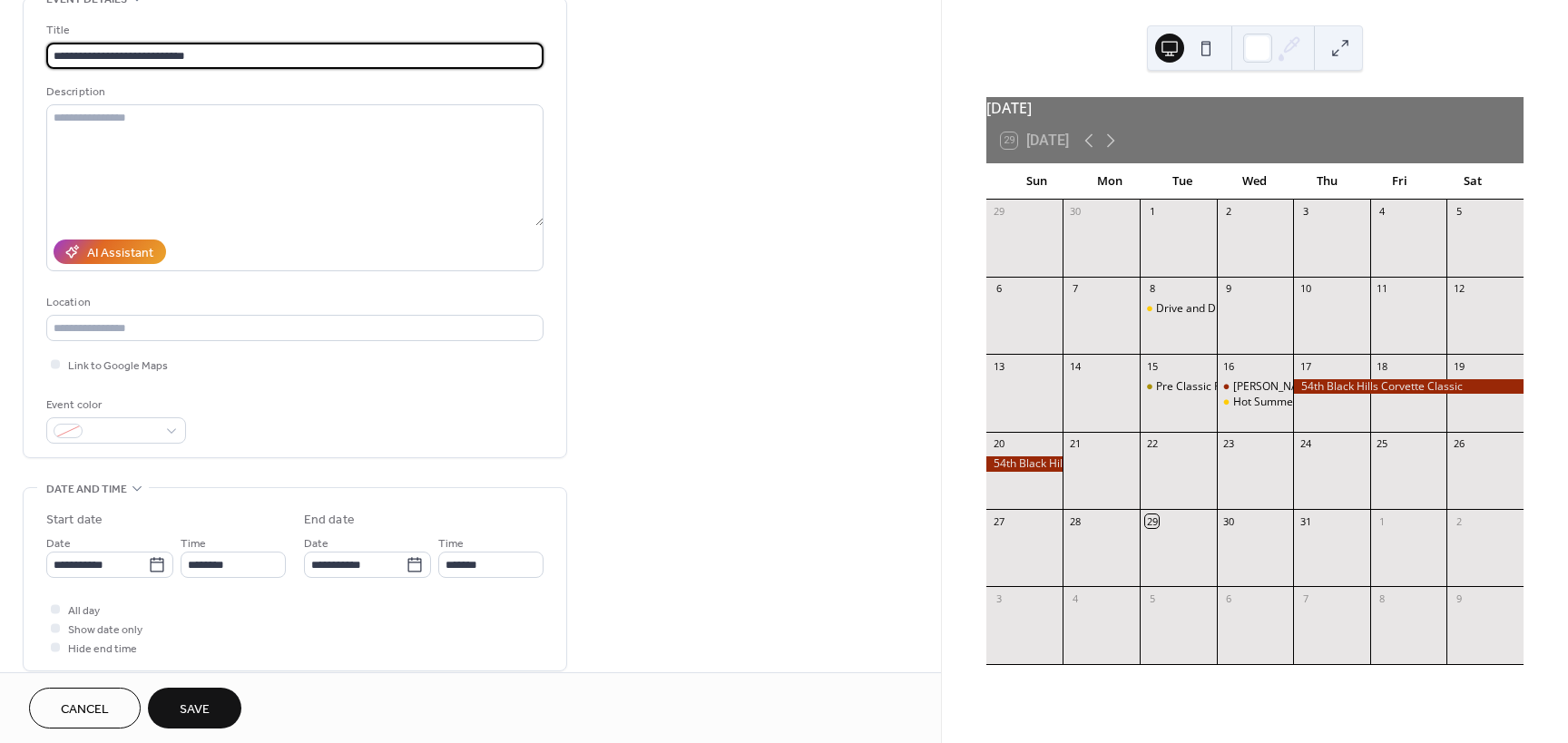 scroll, scrollTop: 181, scrollLeft: 0, axis: vertical 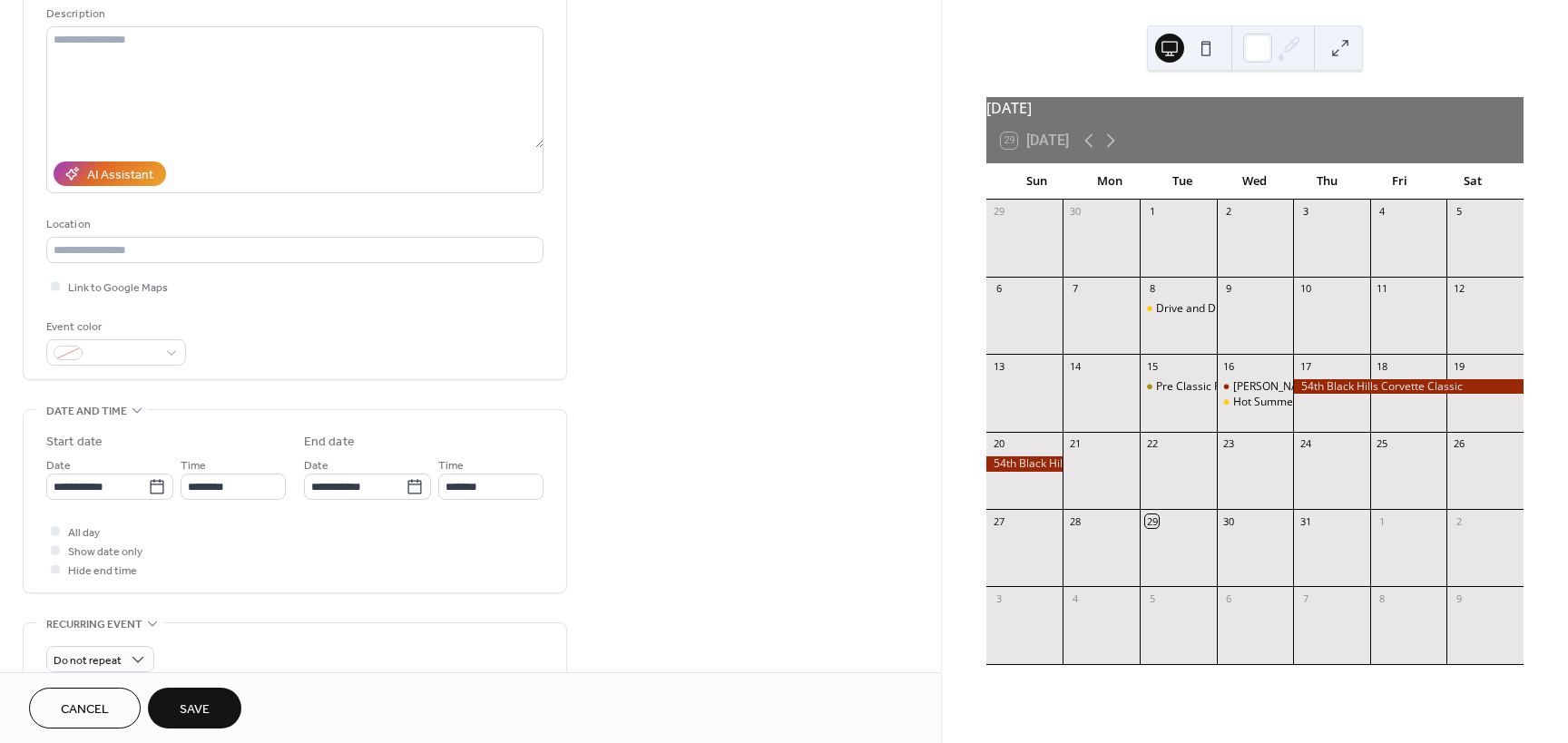 type on "**********" 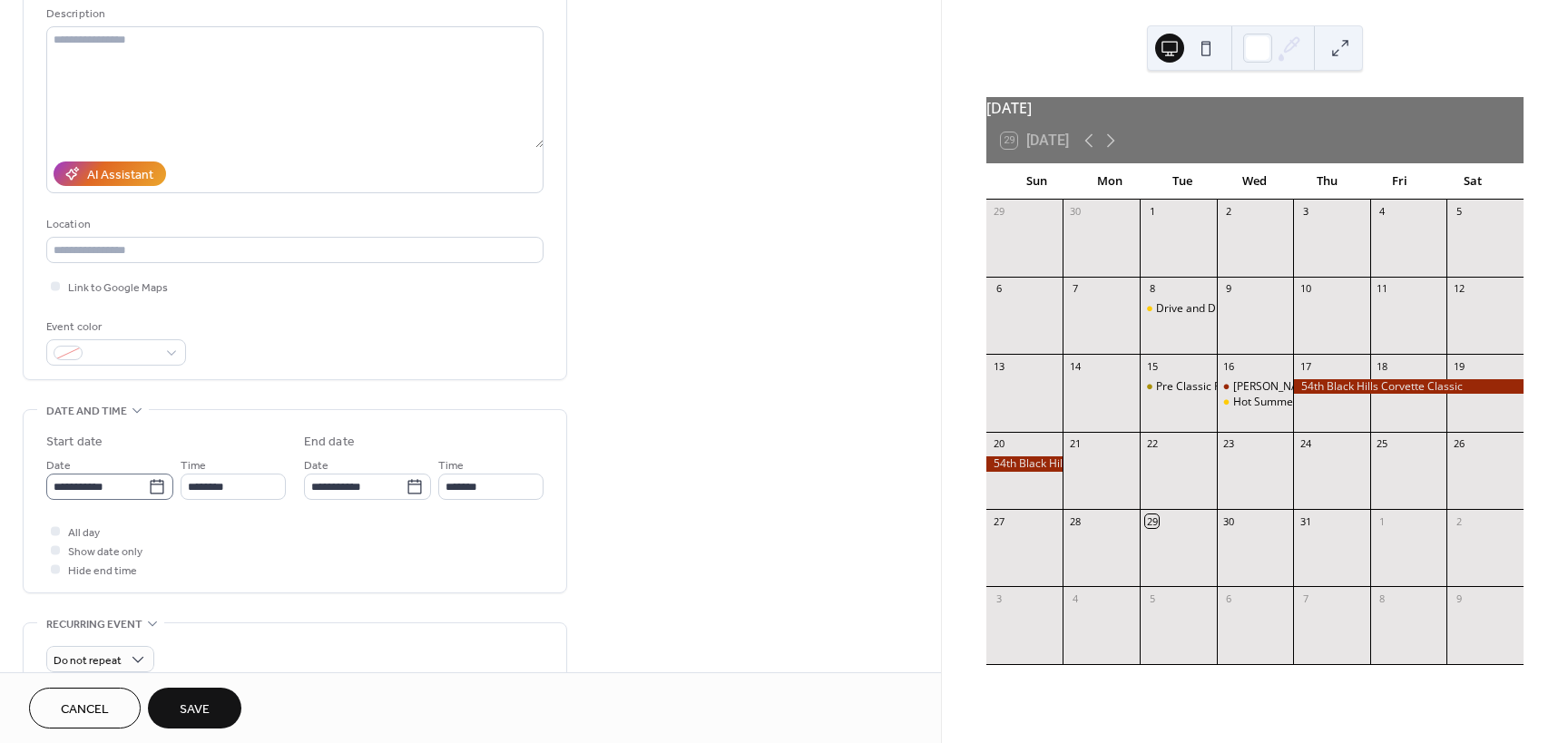 click 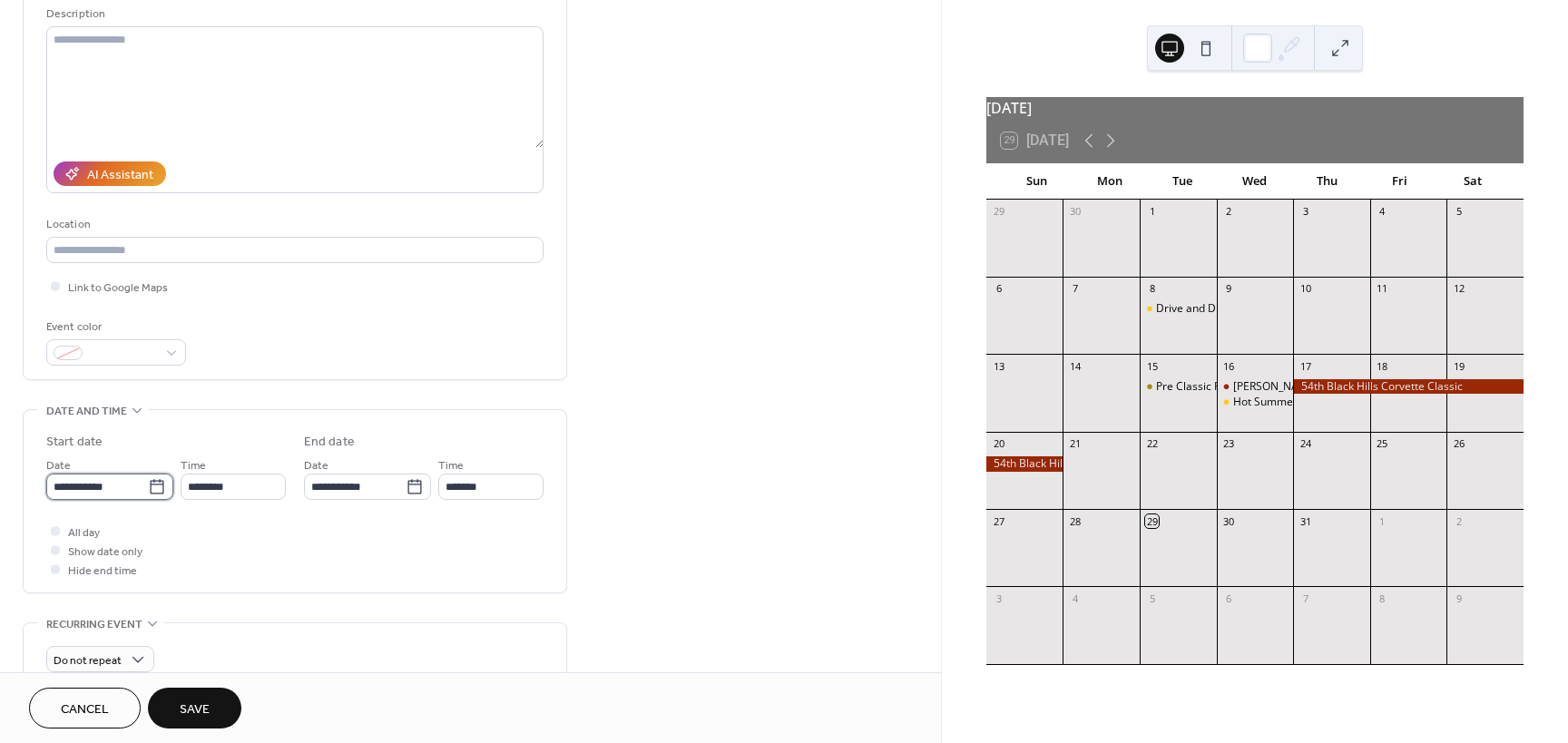 click on "**********" at bounding box center (97, 486) 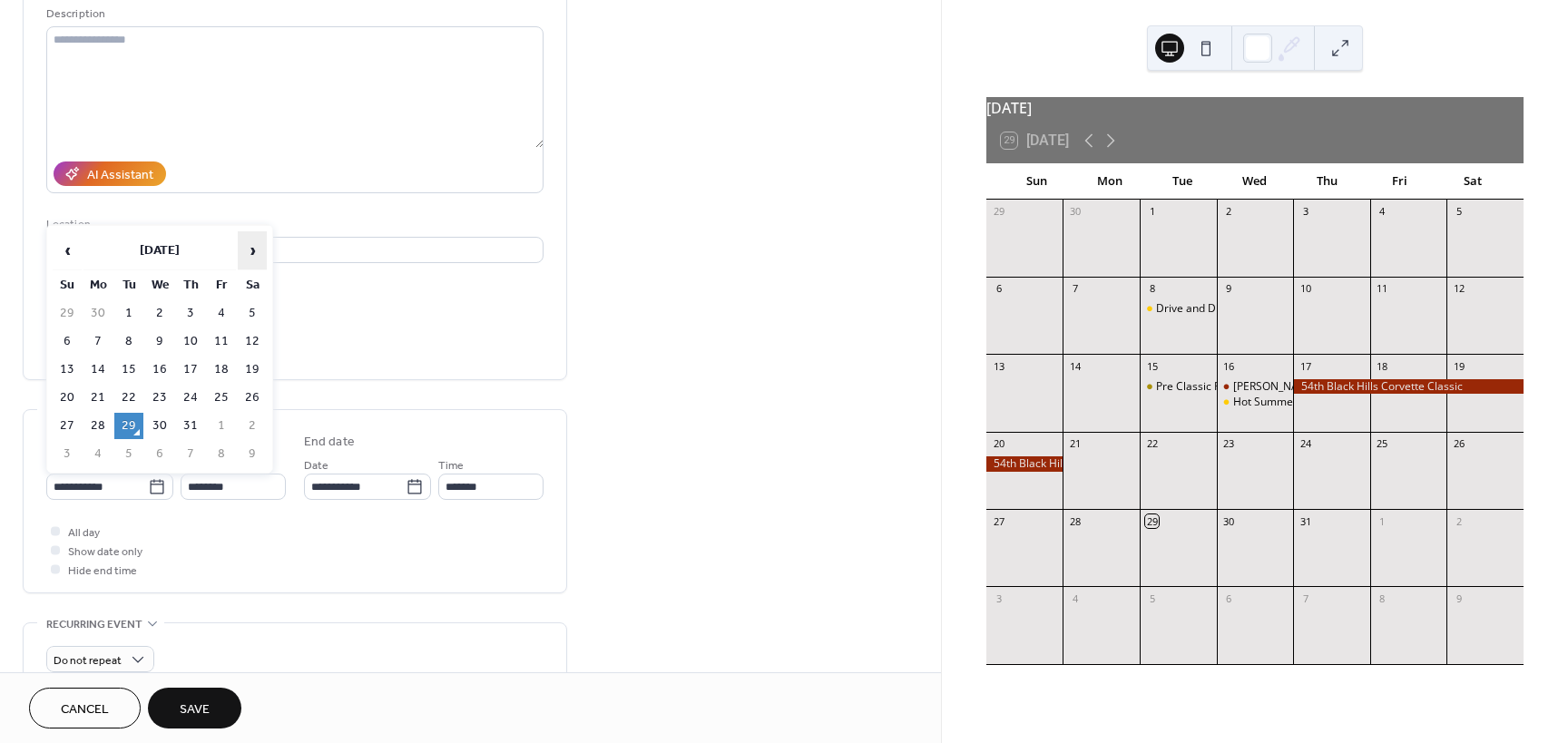 click on "›" at bounding box center (252, 250) 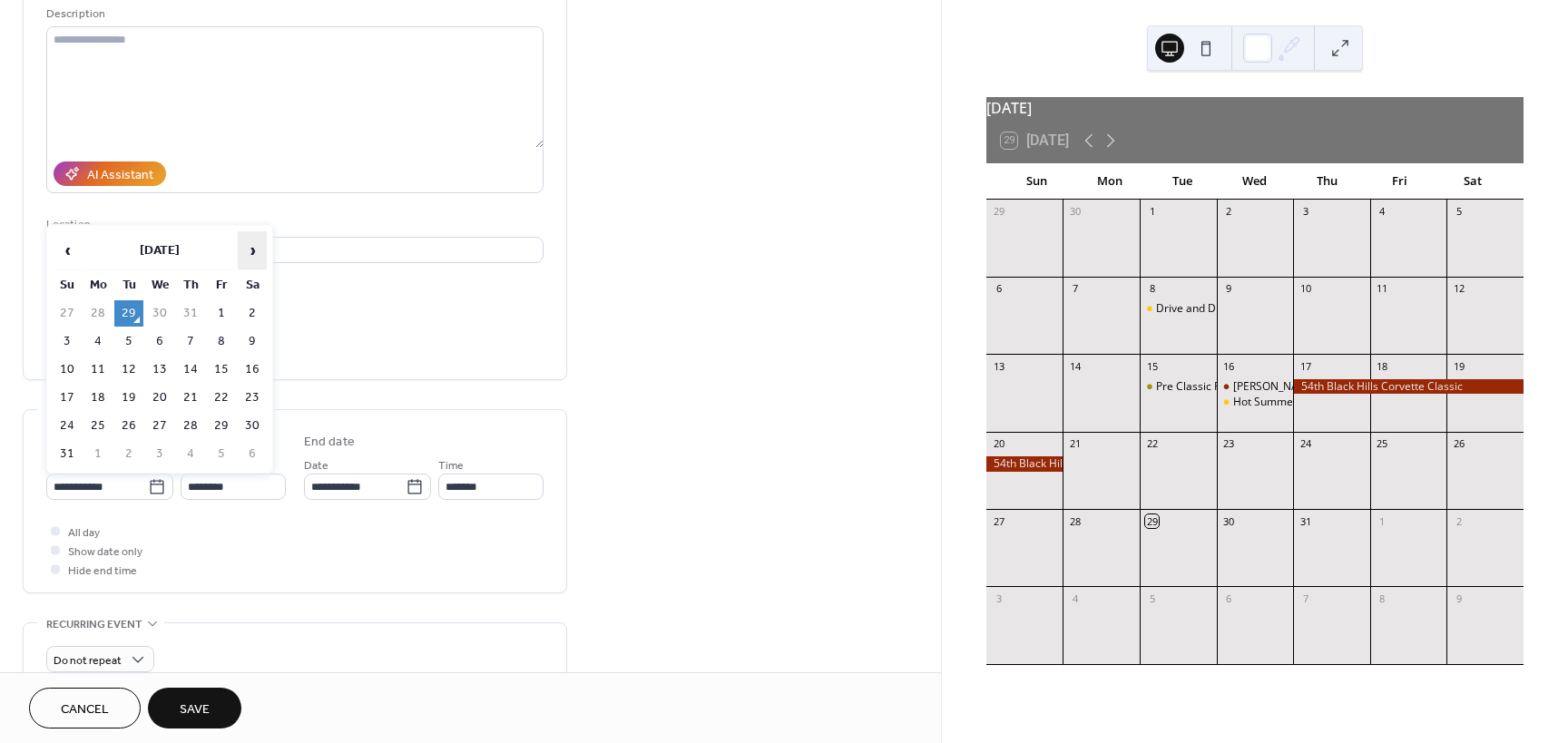 click on "›" at bounding box center [252, 250] 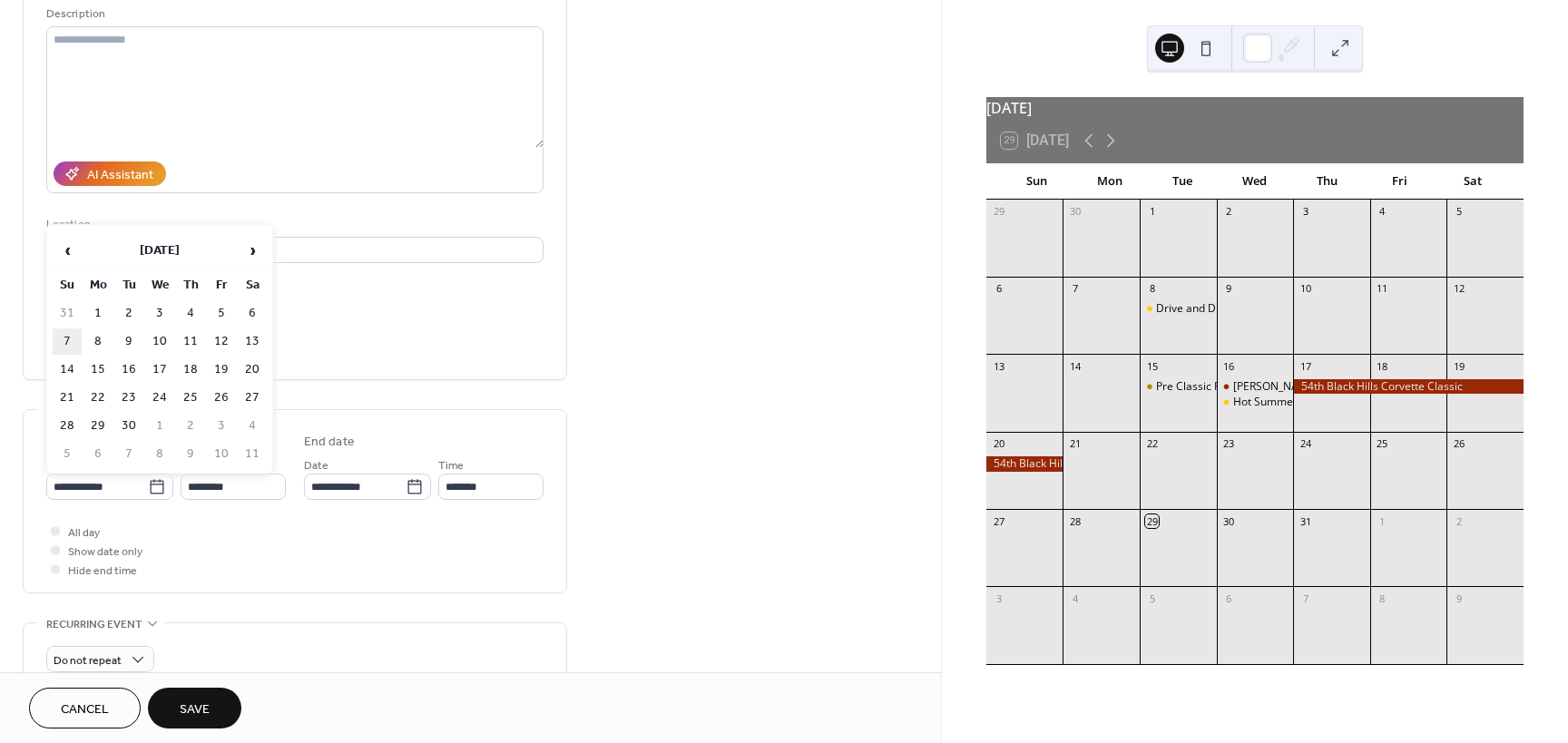 click on "7" at bounding box center (67, 341) 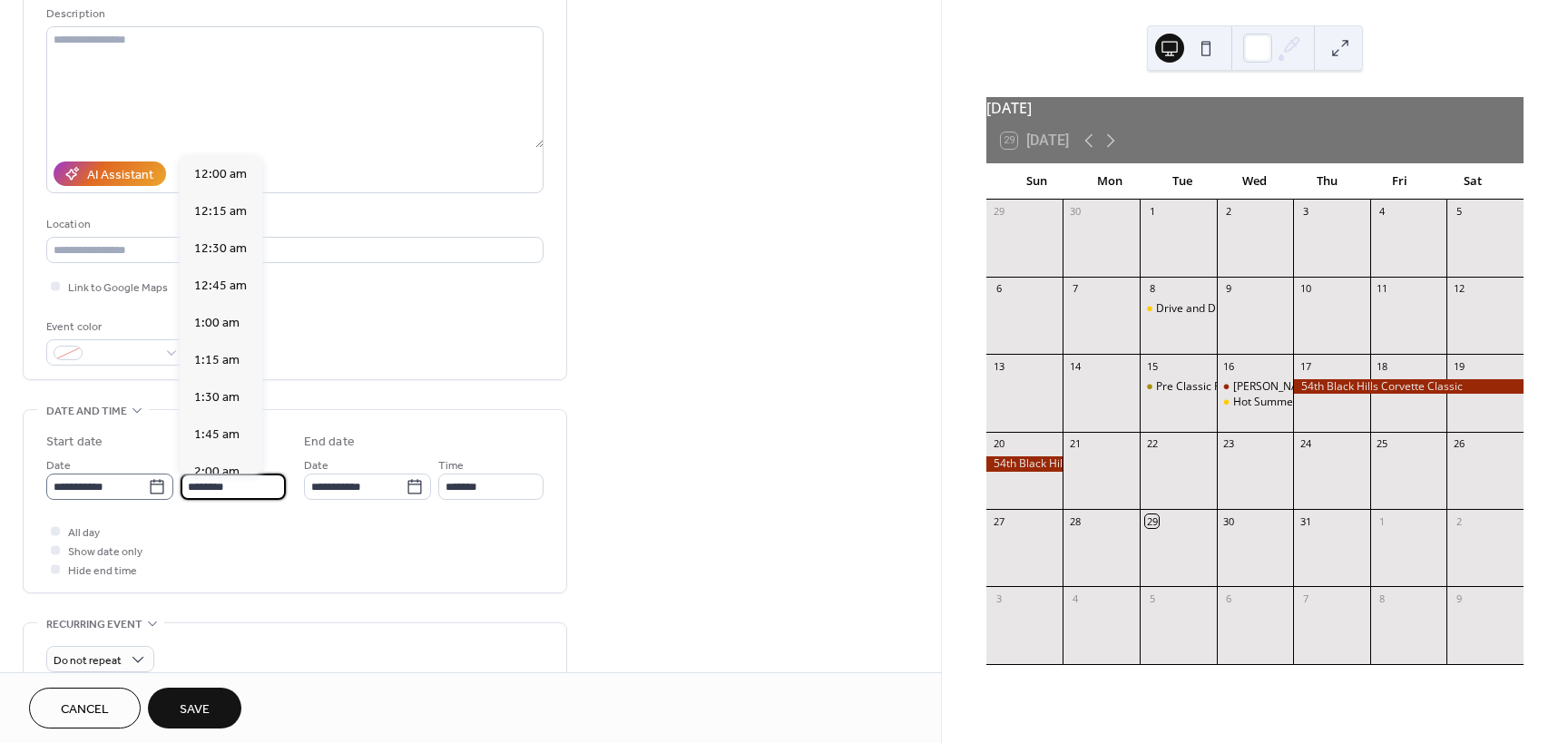 scroll, scrollTop: 1785, scrollLeft: 0, axis: vertical 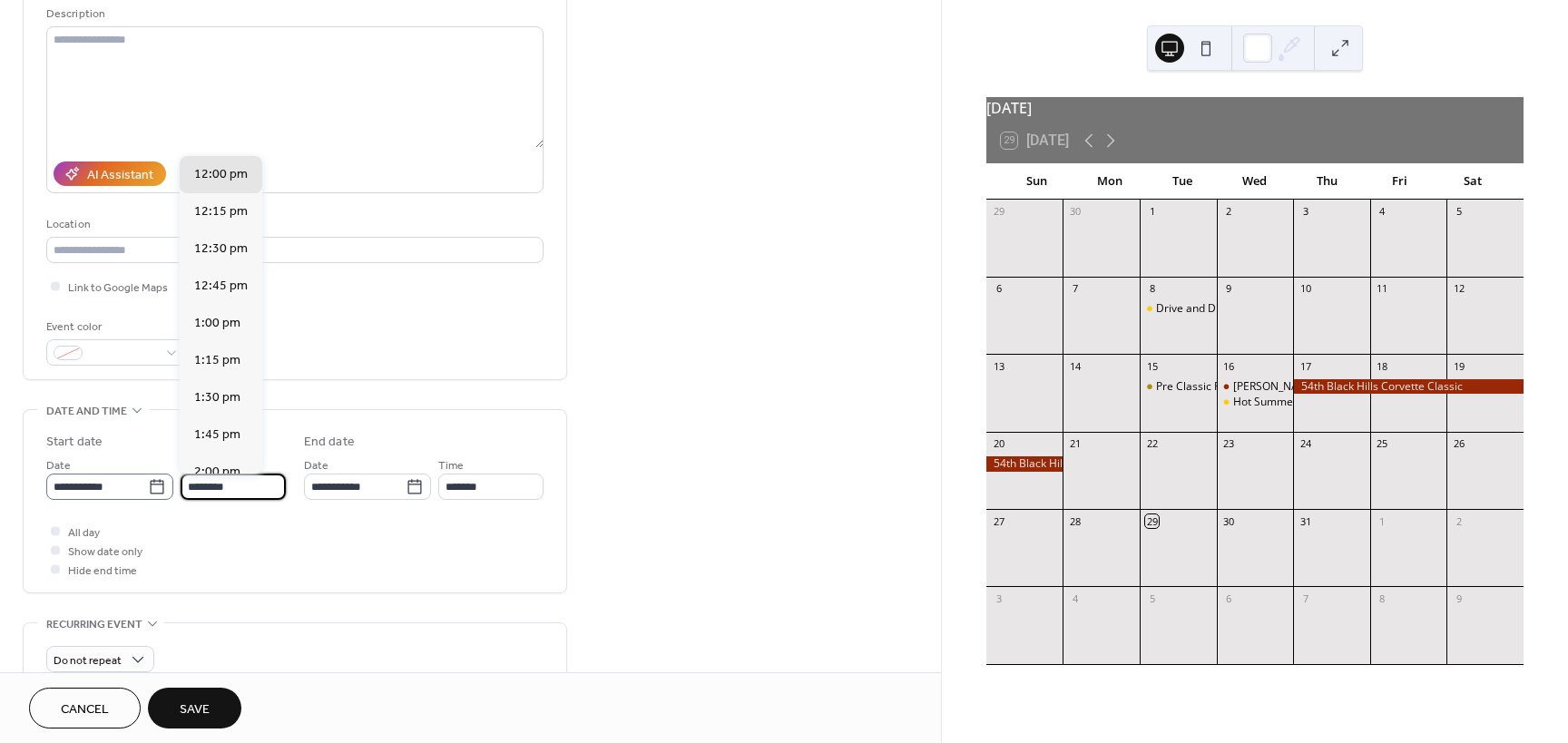 drag, startPoint x: 201, startPoint y: 484, endPoint x: 146, endPoint y: 484, distance: 55 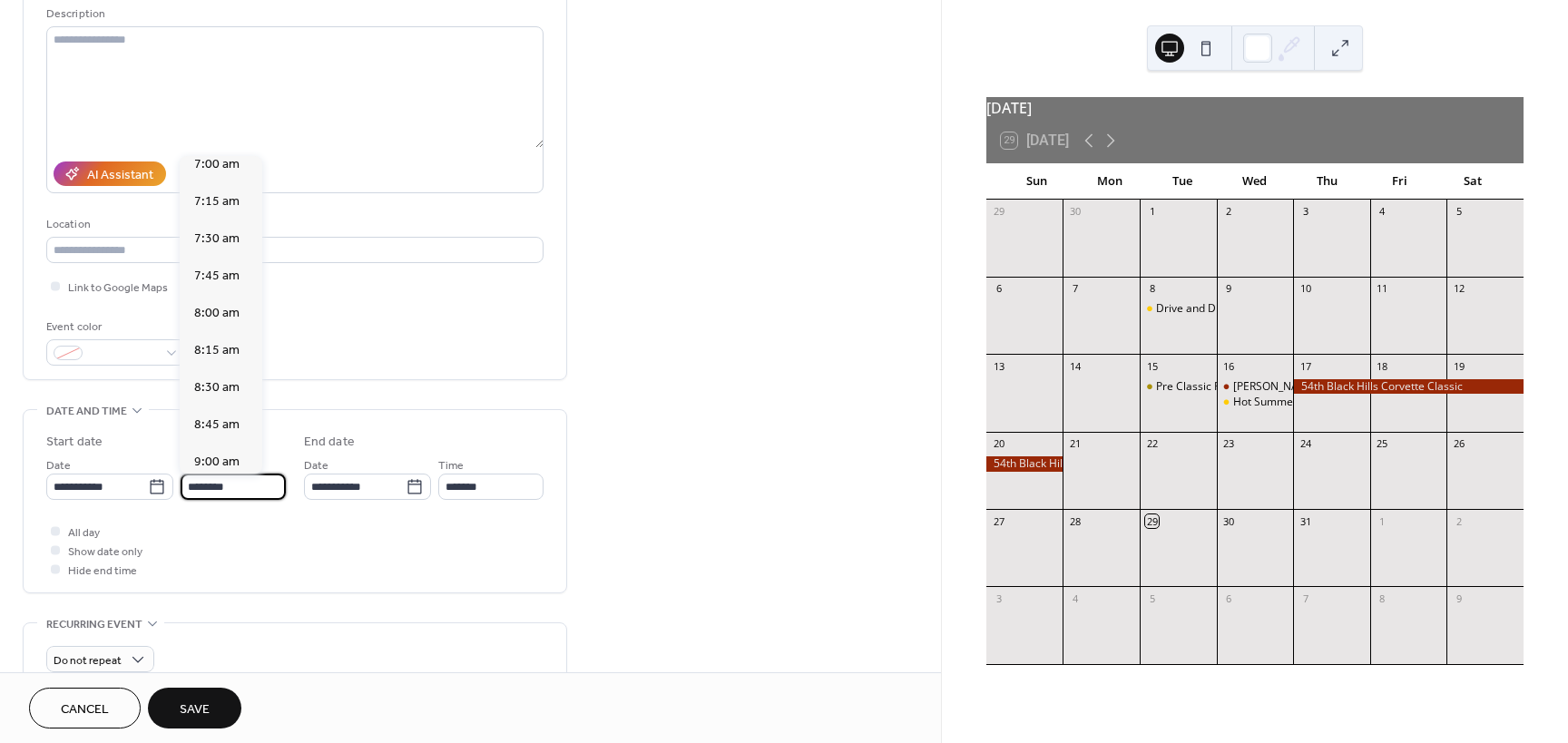 scroll, scrollTop: 1060, scrollLeft: 0, axis: vertical 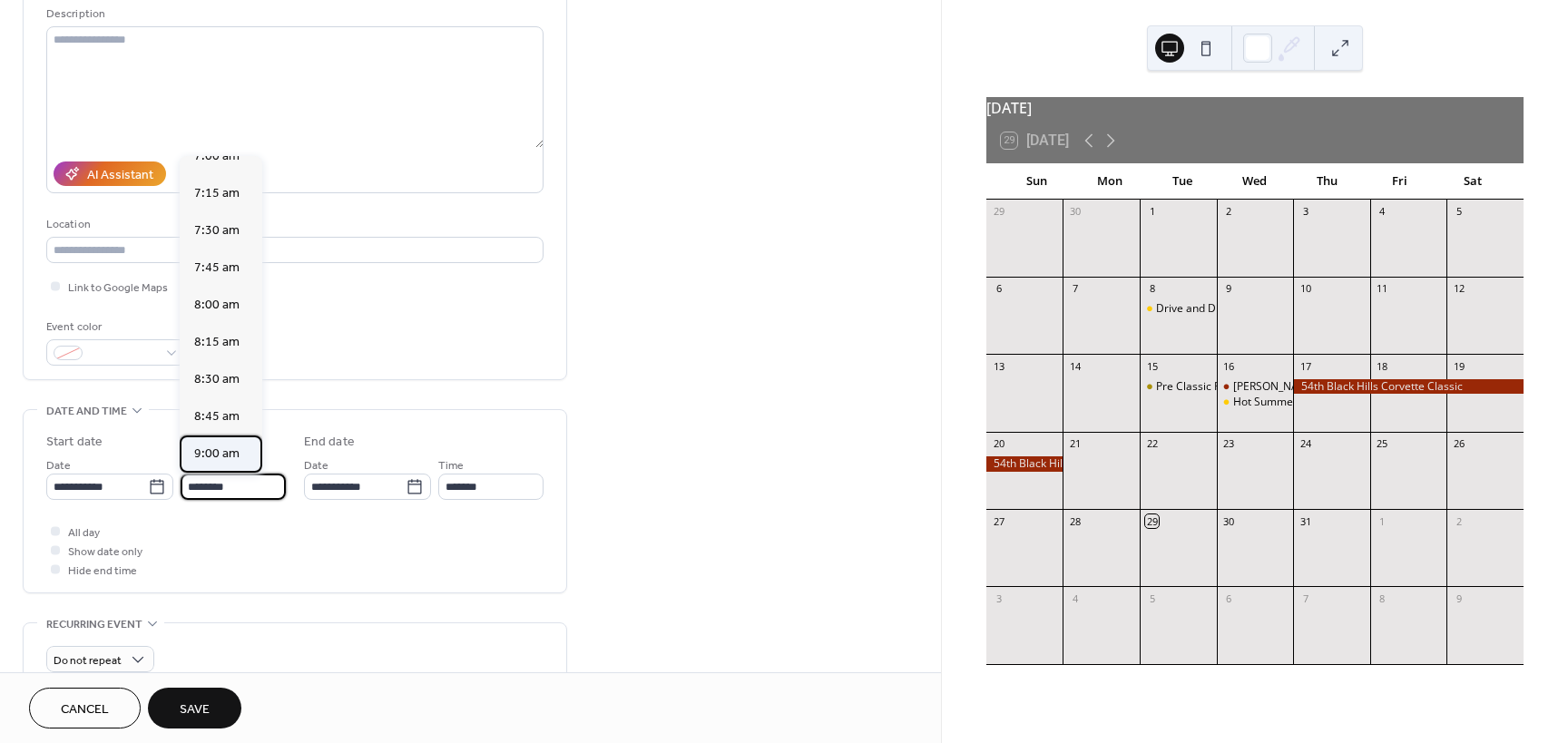 click on "9:00 am" at bounding box center (217, 454) 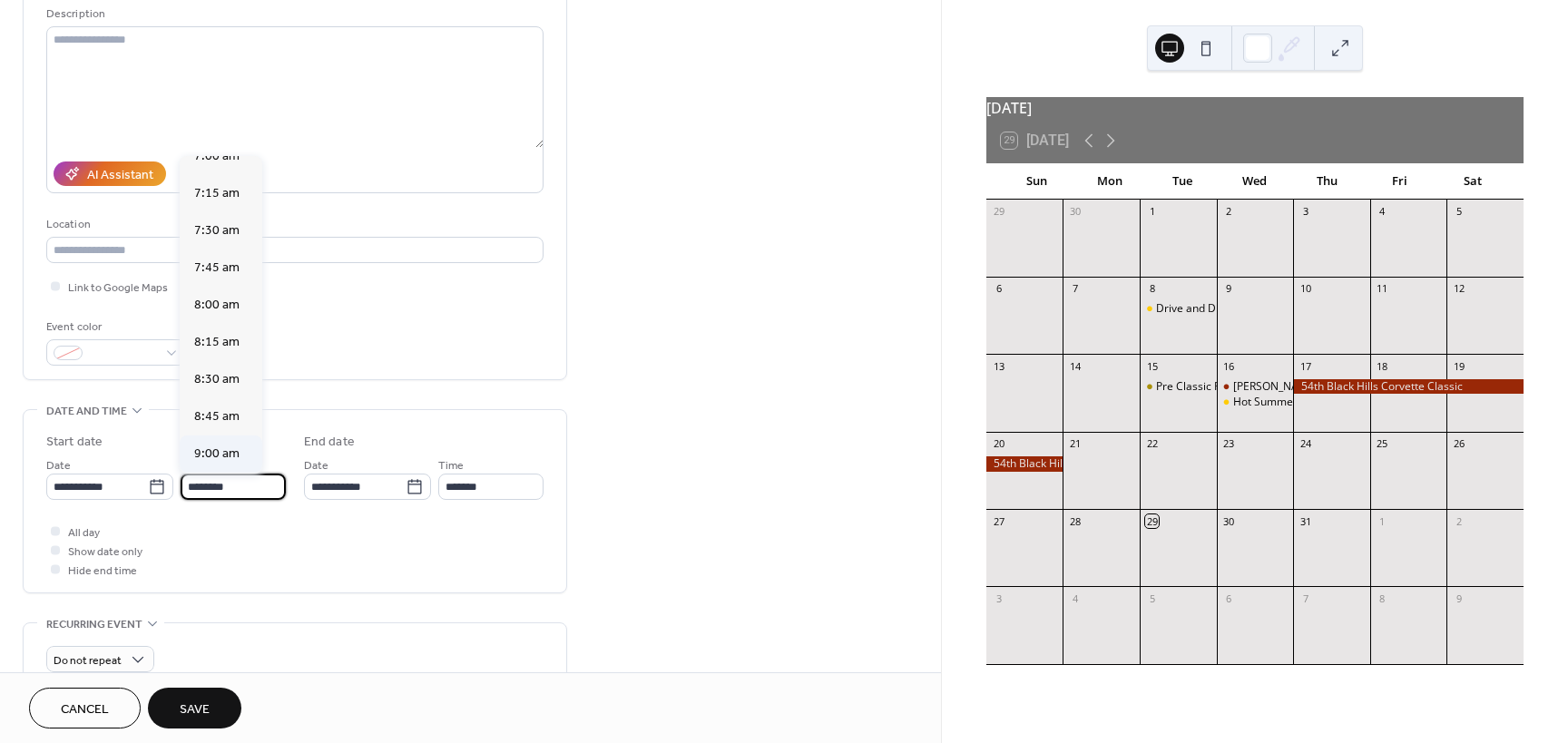 type on "*******" 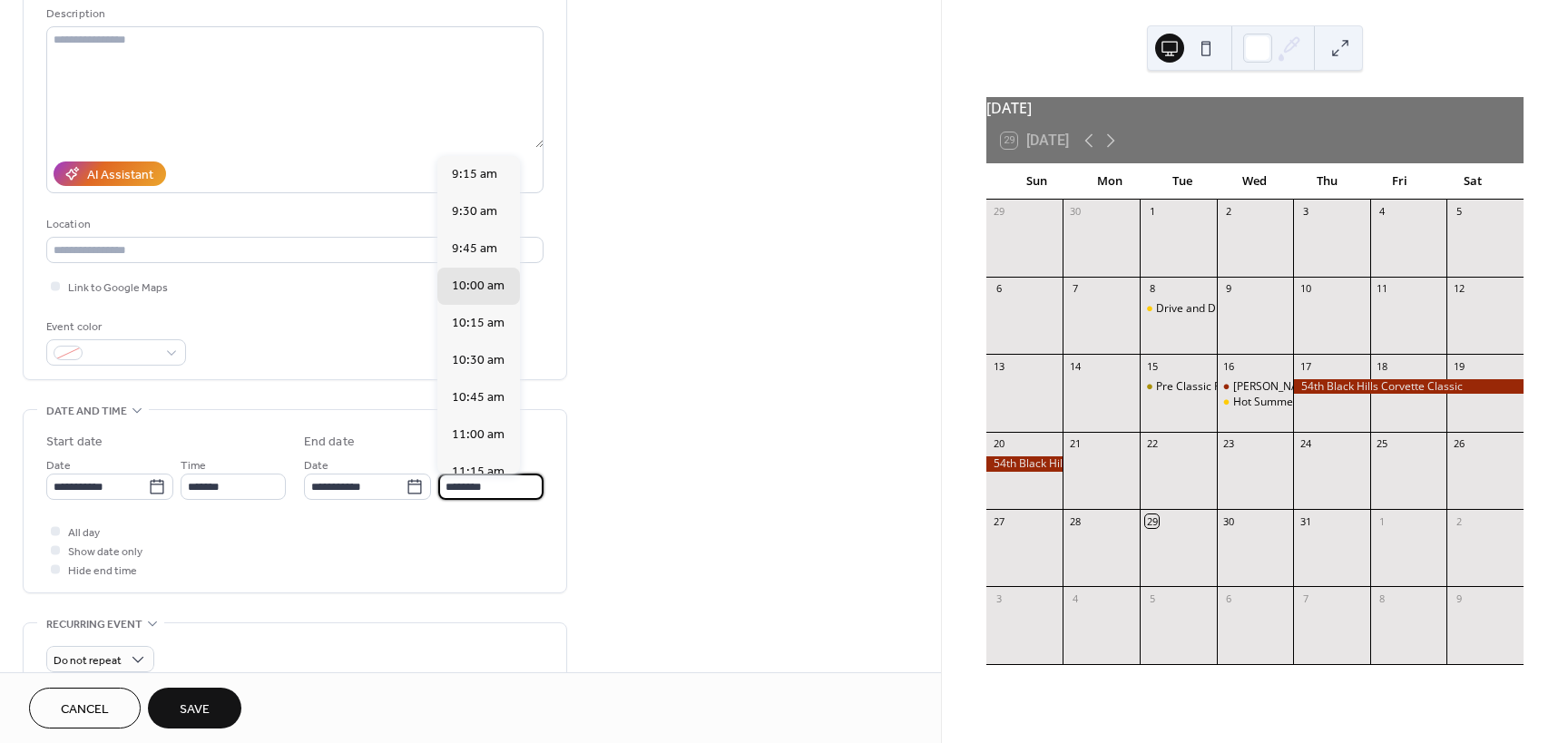 click on "********" at bounding box center (491, 486) 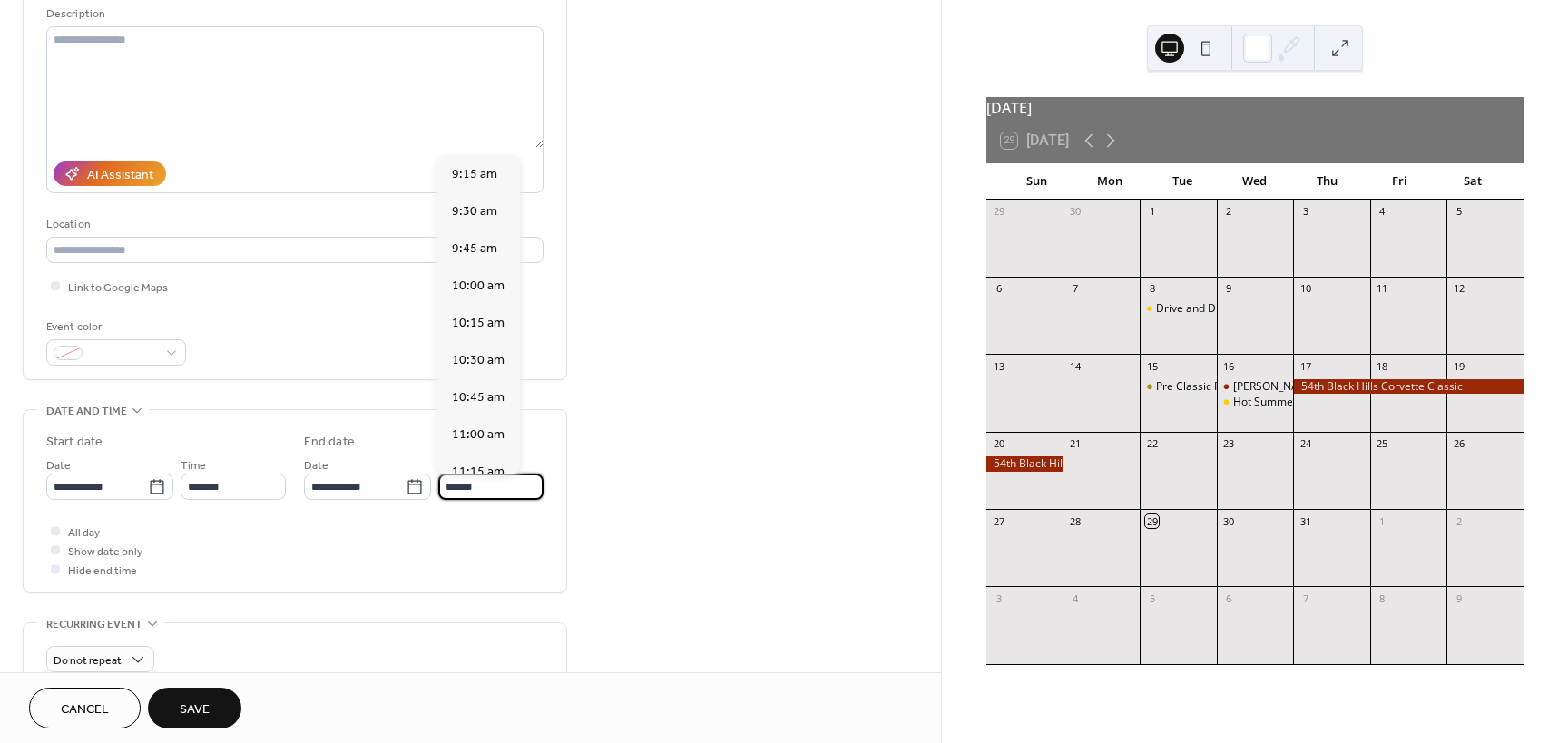 scroll, scrollTop: 409, scrollLeft: 0, axis: vertical 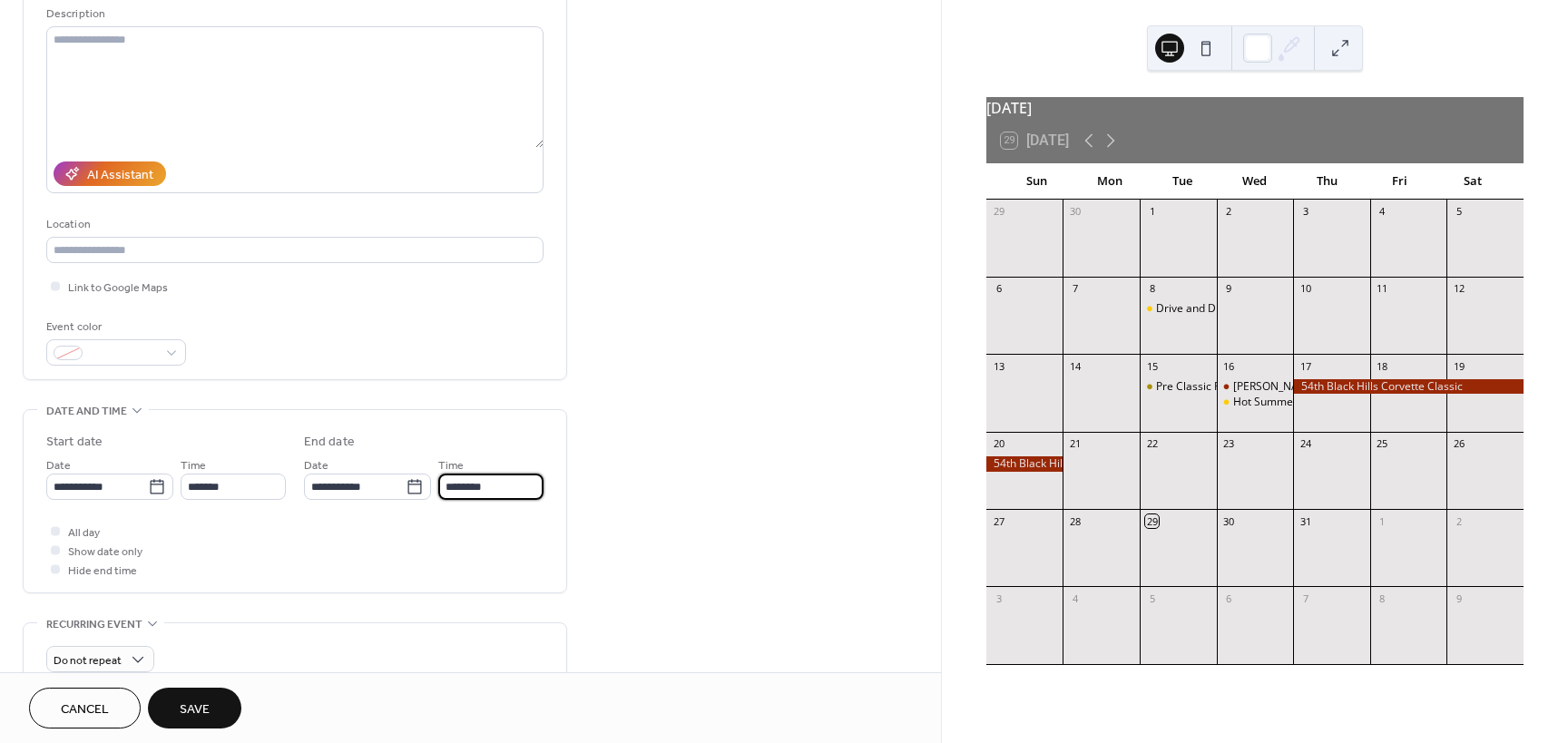 type on "********" 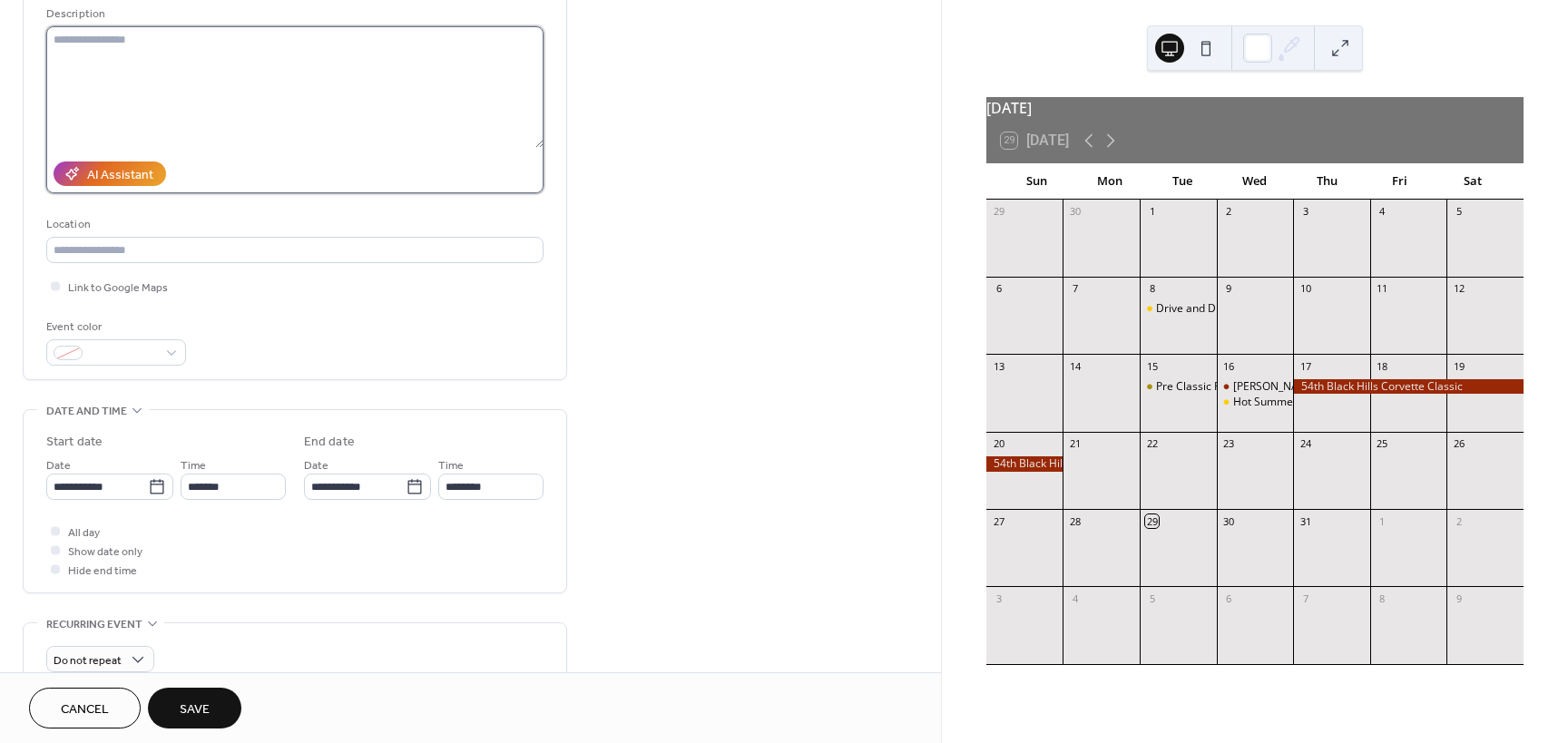 click at bounding box center [295, 87] 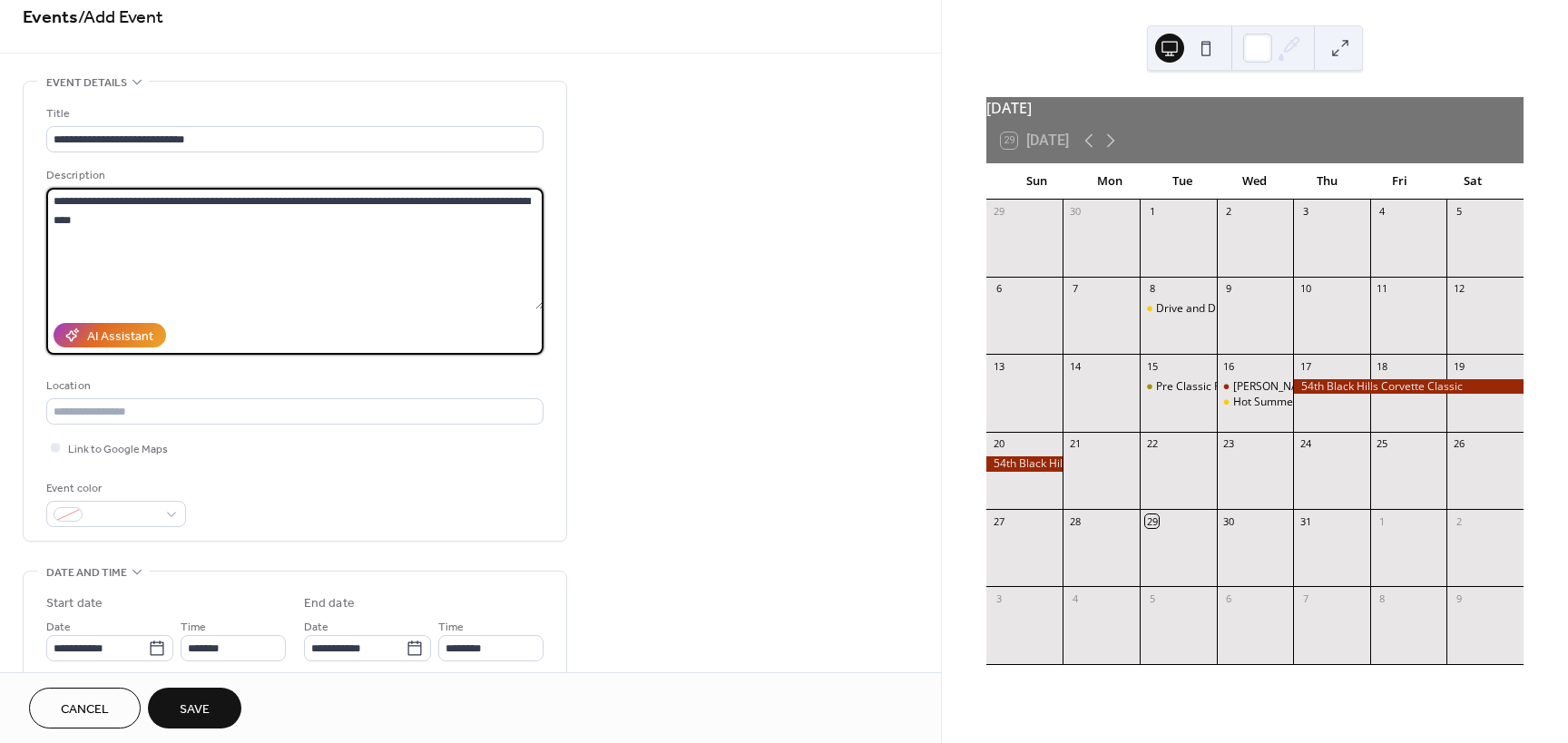 scroll, scrollTop: 0, scrollLeft: 0, axis: both 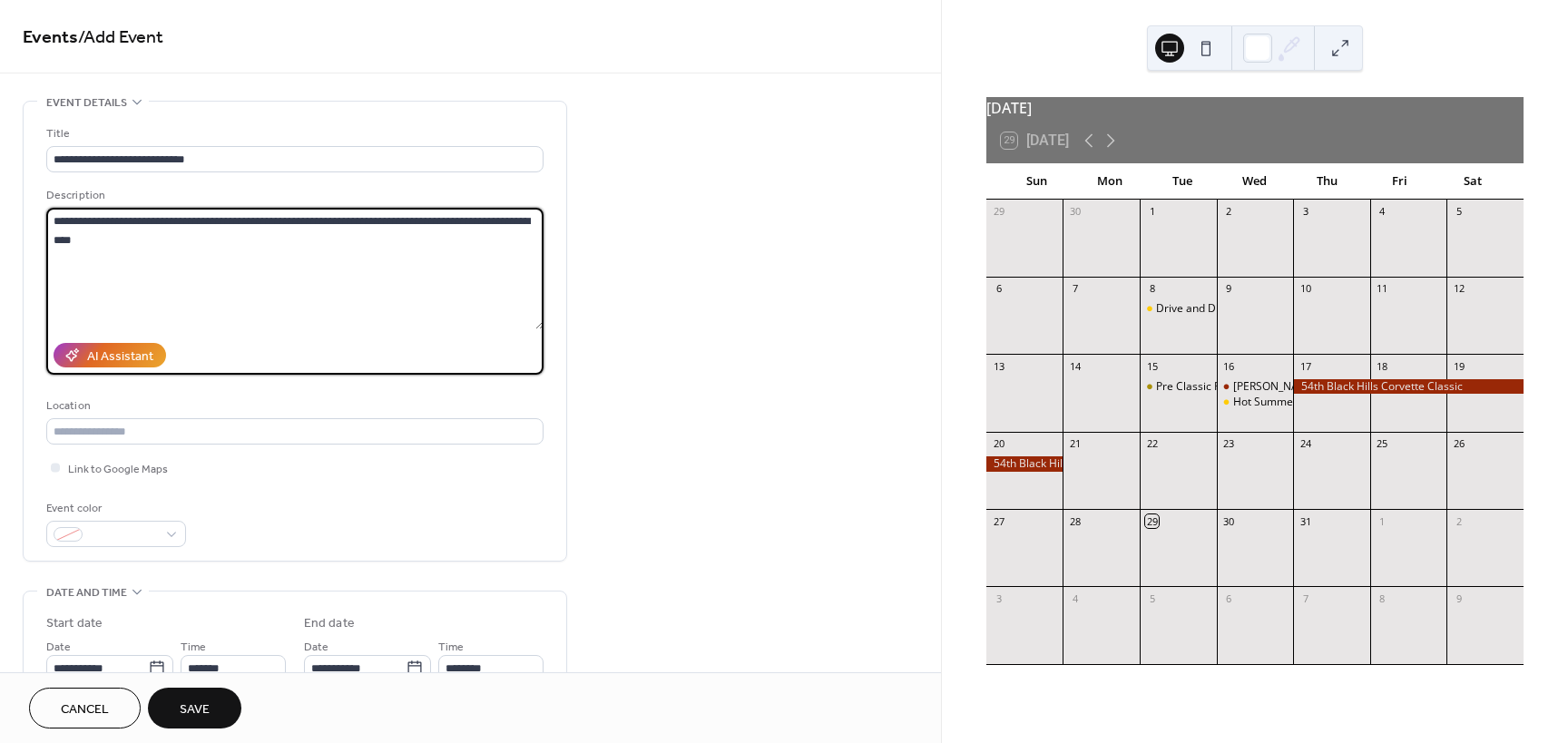 type on "**********" 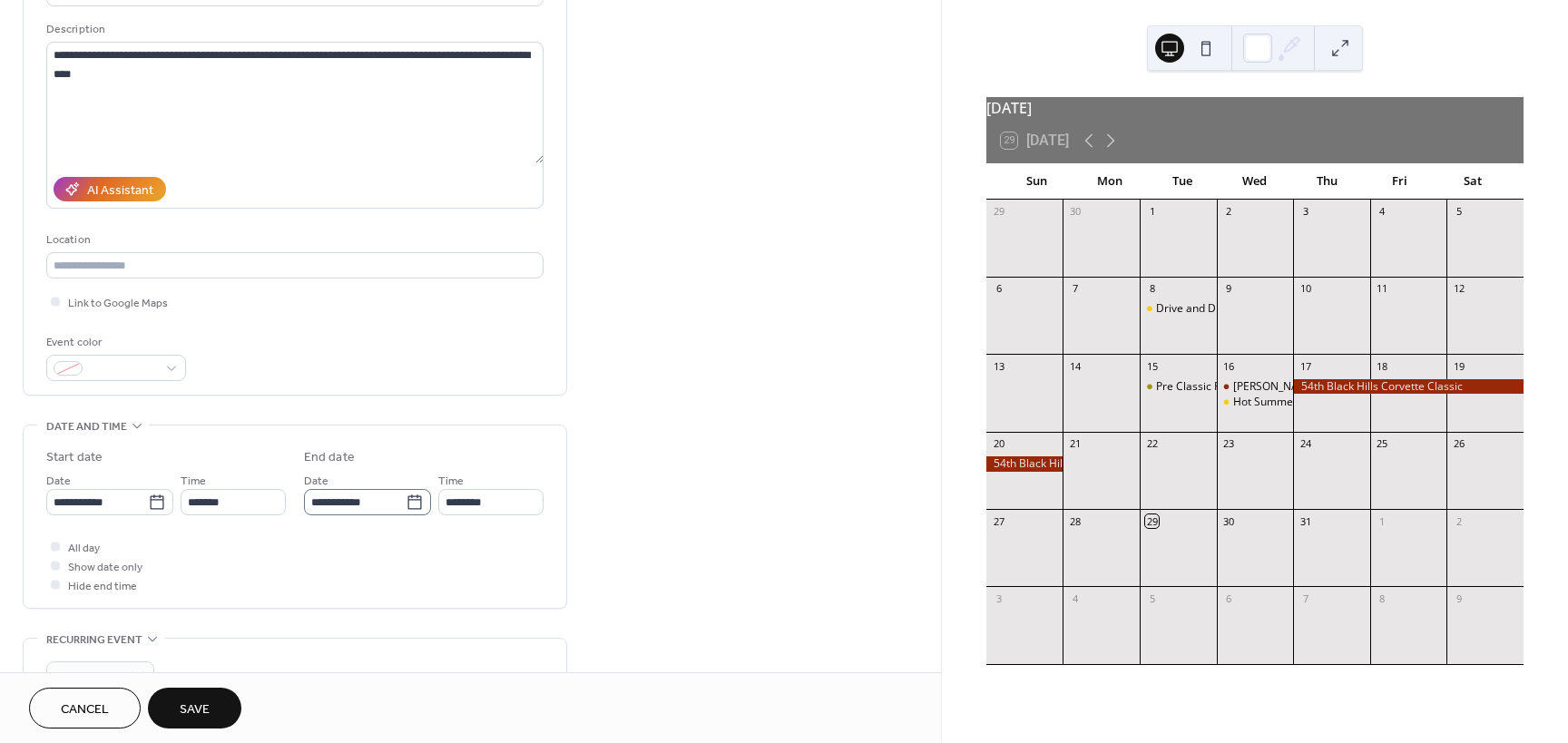 scroll, scrollTop: 181, scrollLeft: 0, axis: vertical 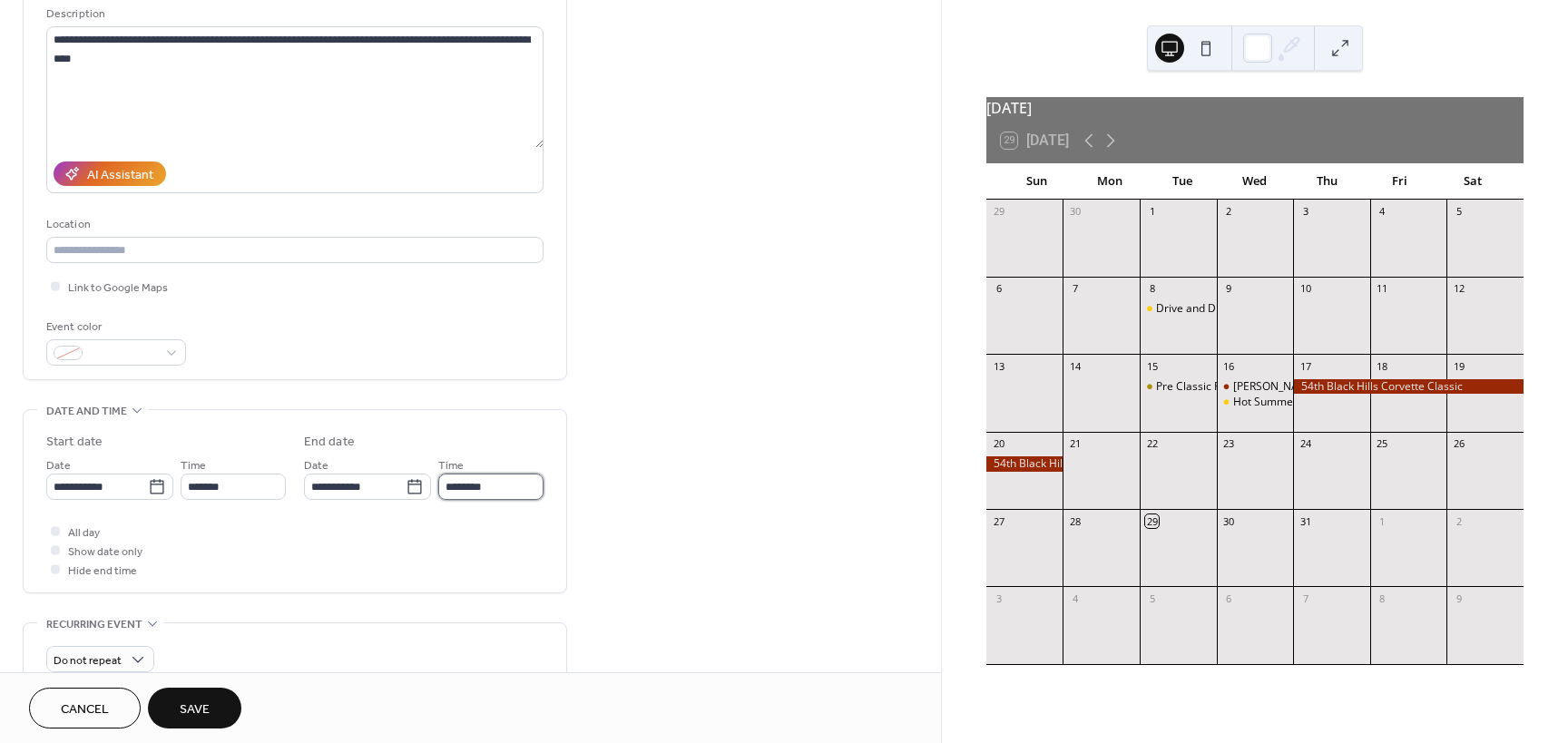click on "********" at bounding box center (491, 486) 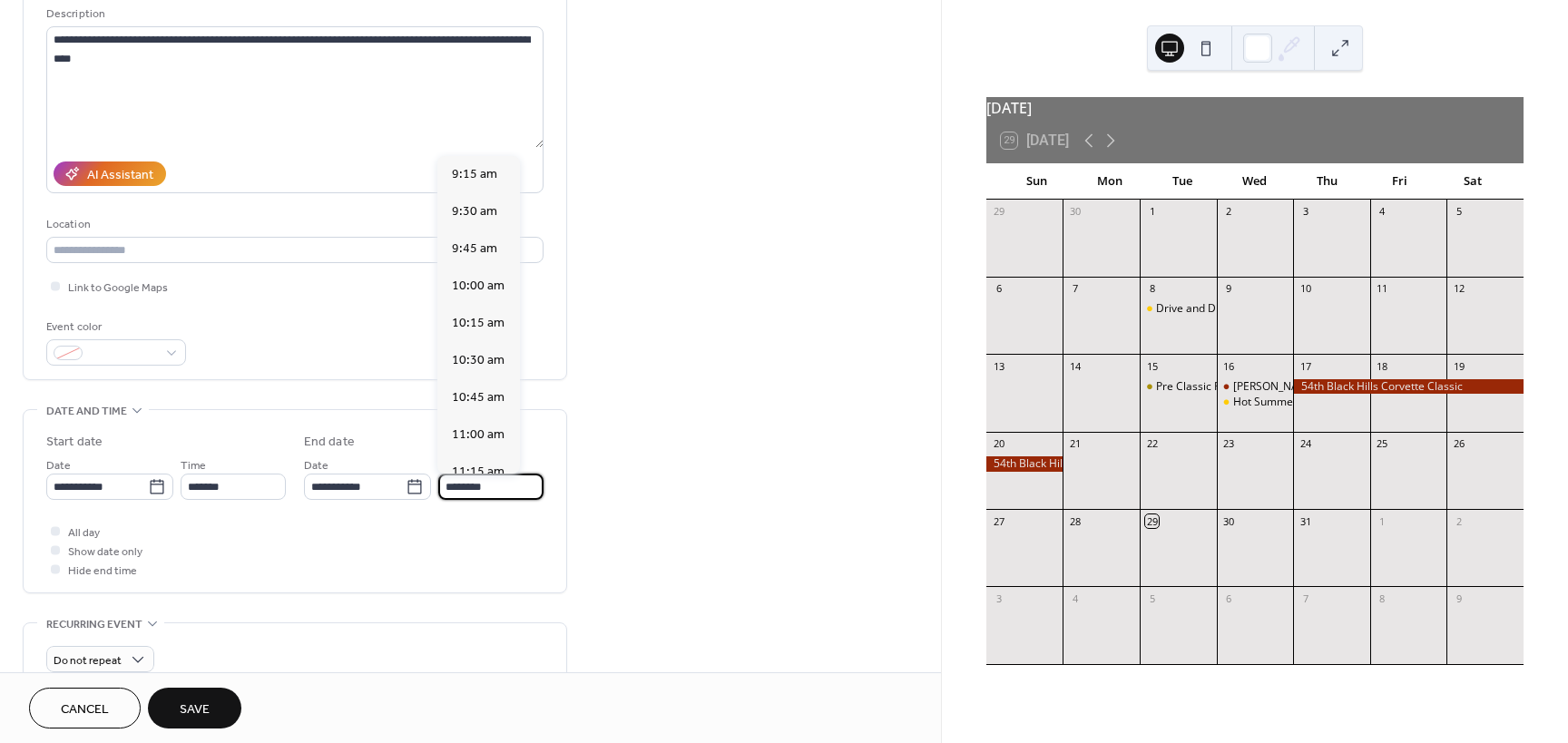 scroll, scrollTop: 409, scrollLeft: 0, axis: vertical 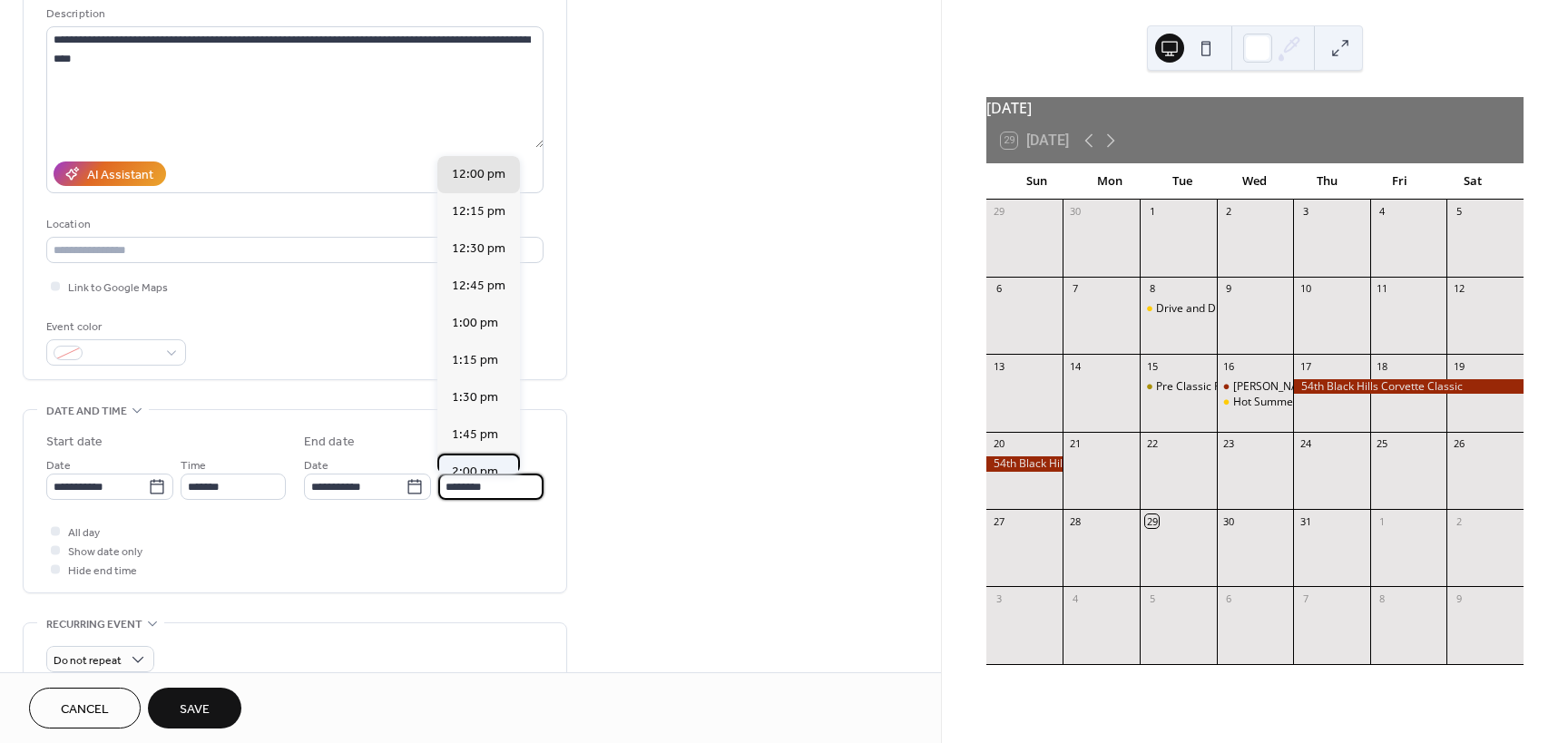 click on "2:00 pm" at bounding box center (475, 472) 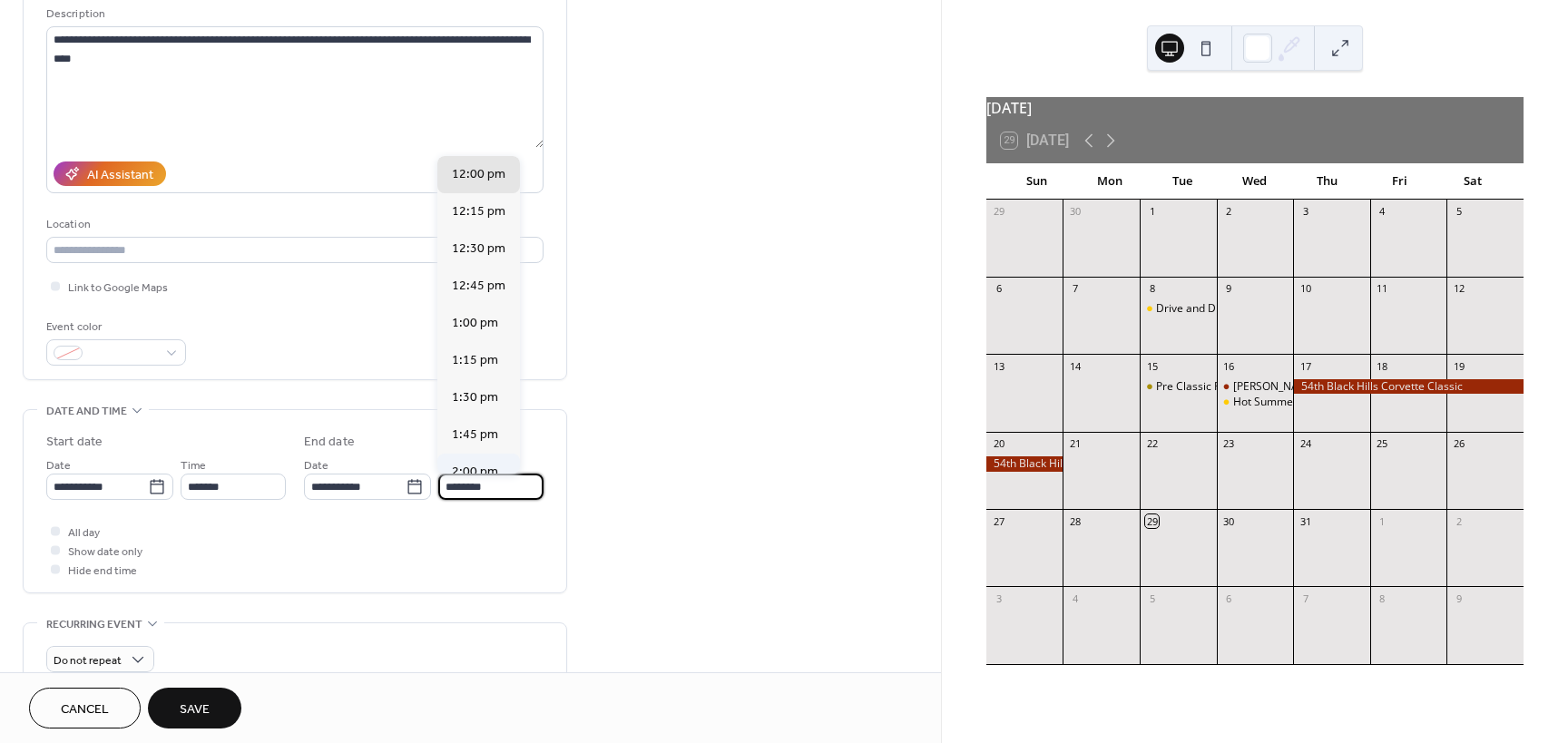 type on "*******" 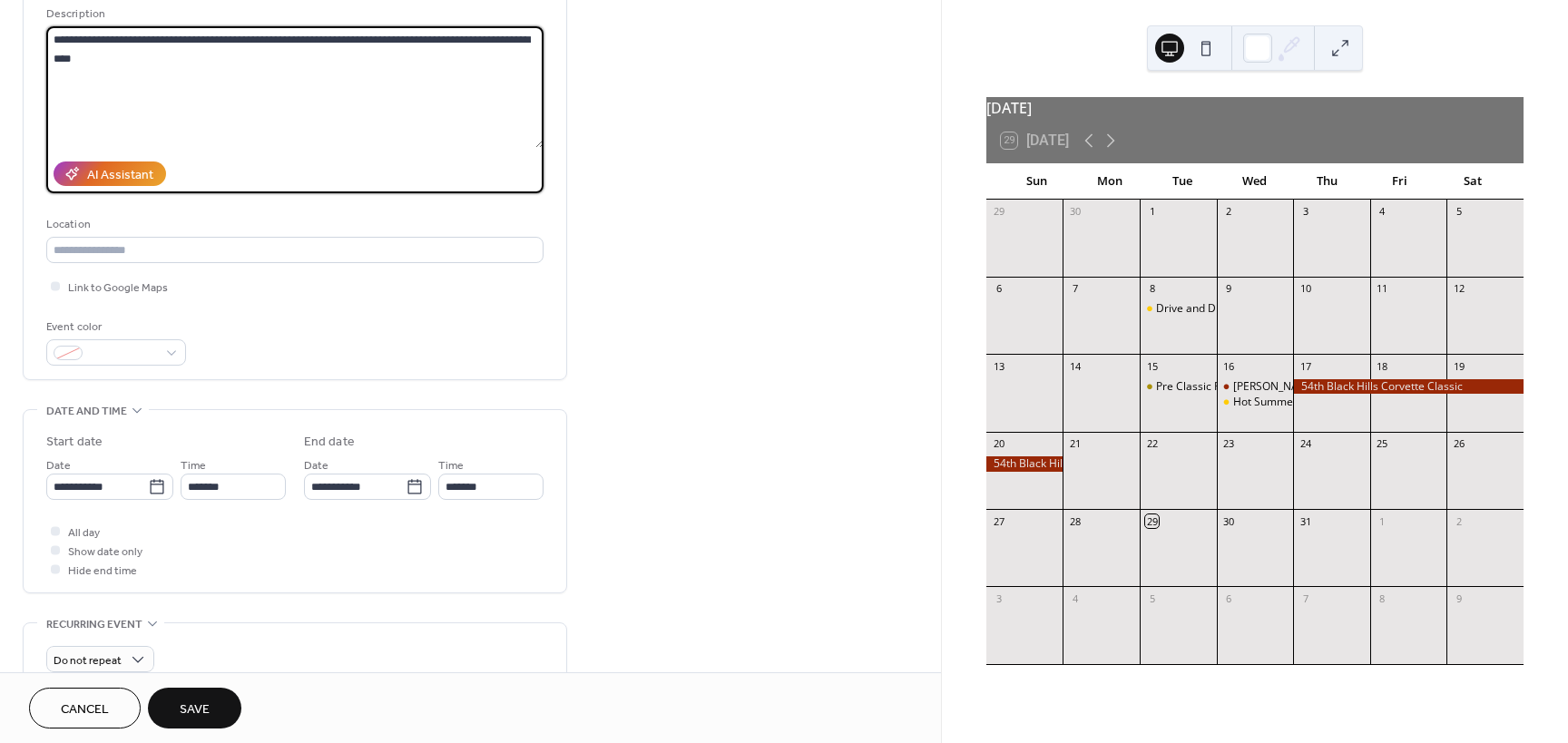 drag, startPoint x: 80, startPoint y: 59, endPoint x: 126, endPoint y: 59, distance: 46 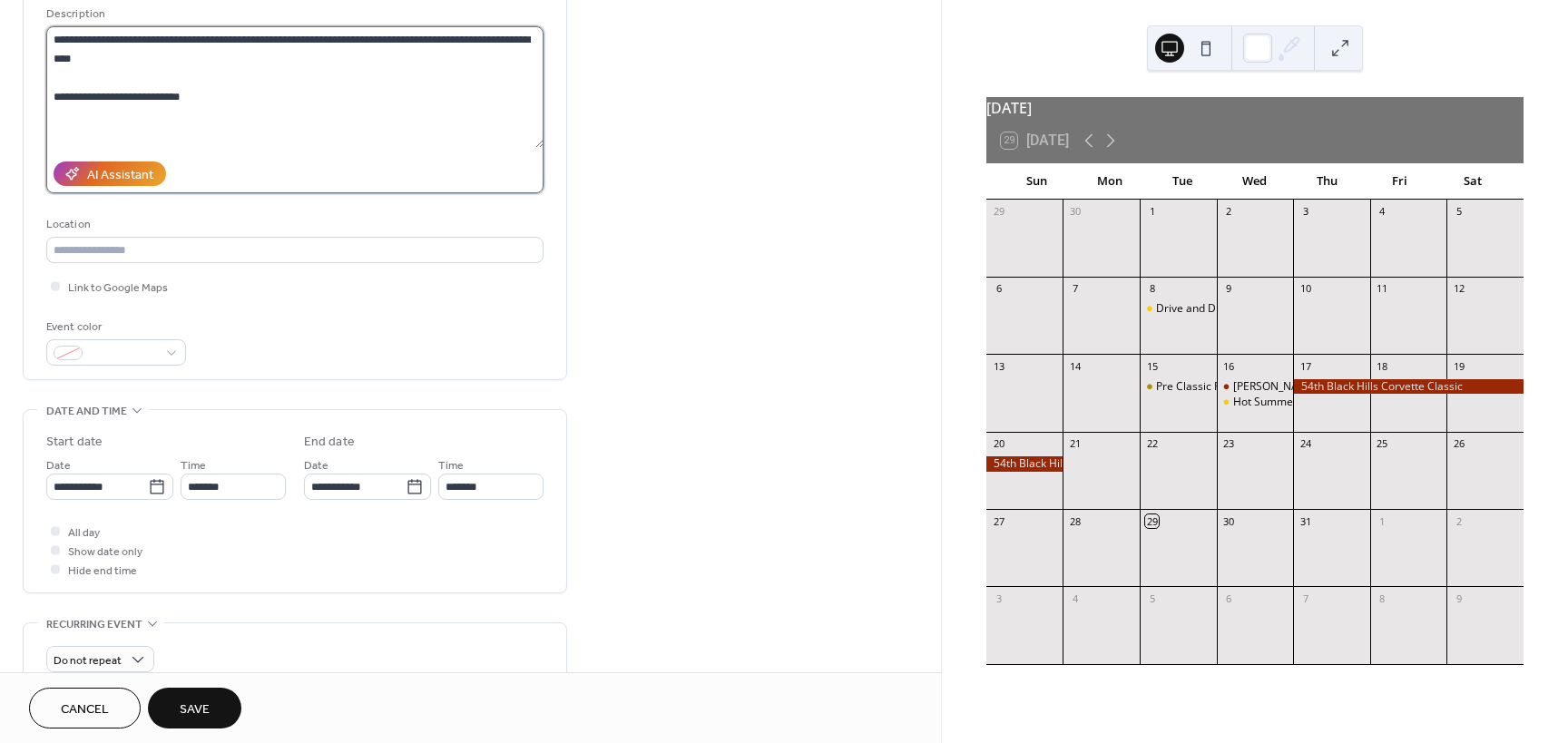 click on "**********" at bounding box center (295, 87) 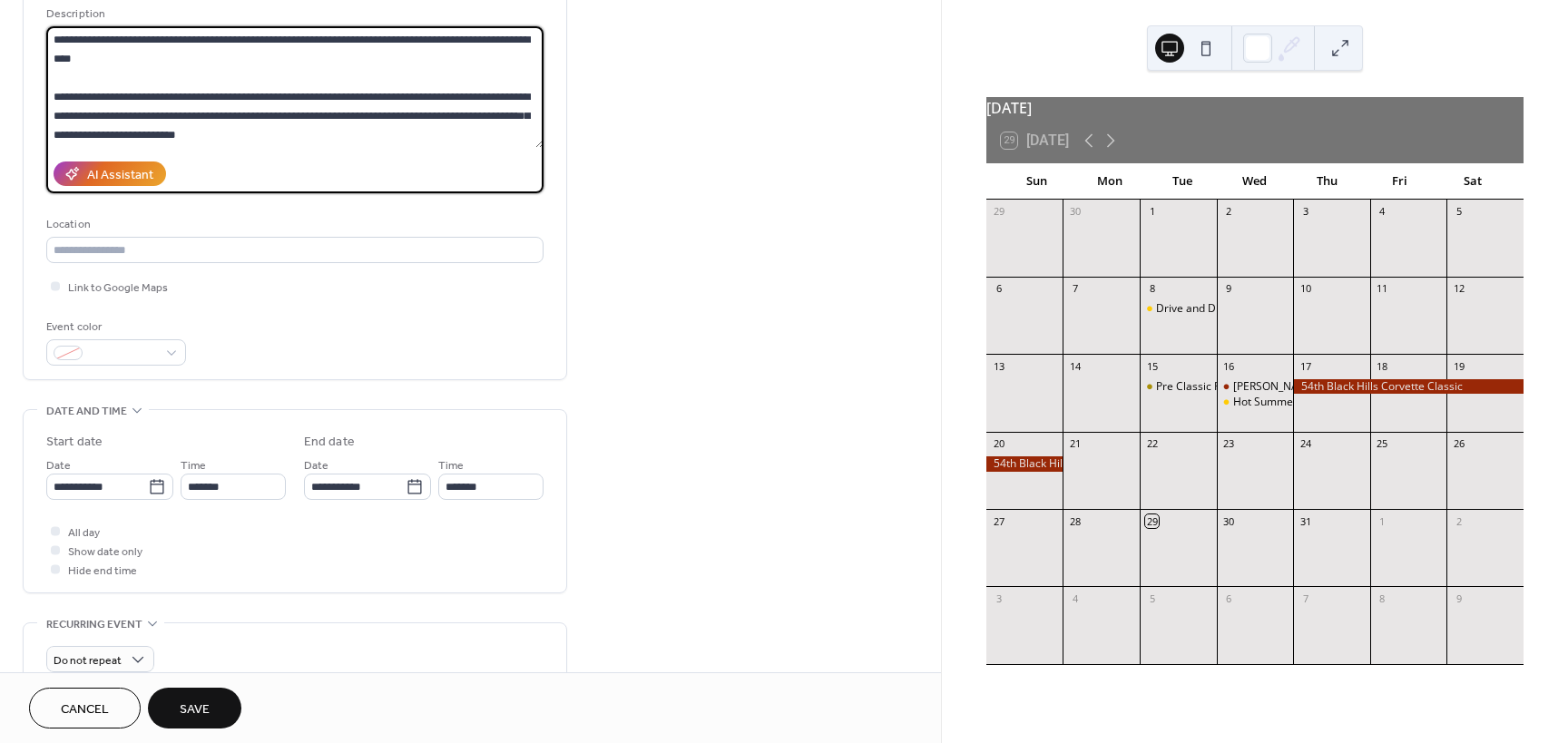 scroll, scrollTop: 35, scrollLeft: 0, axis: vertical 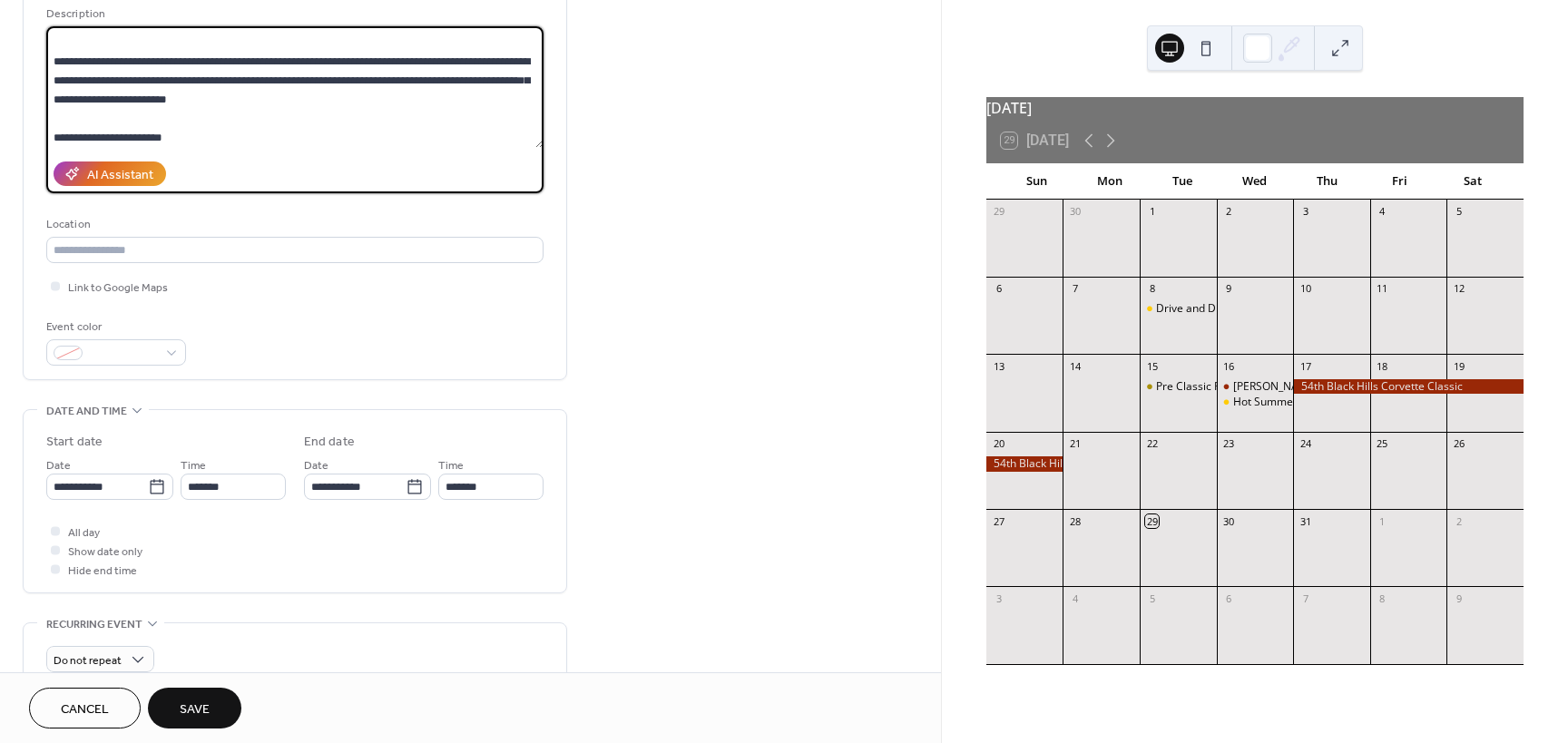 click on "**********" at bounding box center [295, 87] 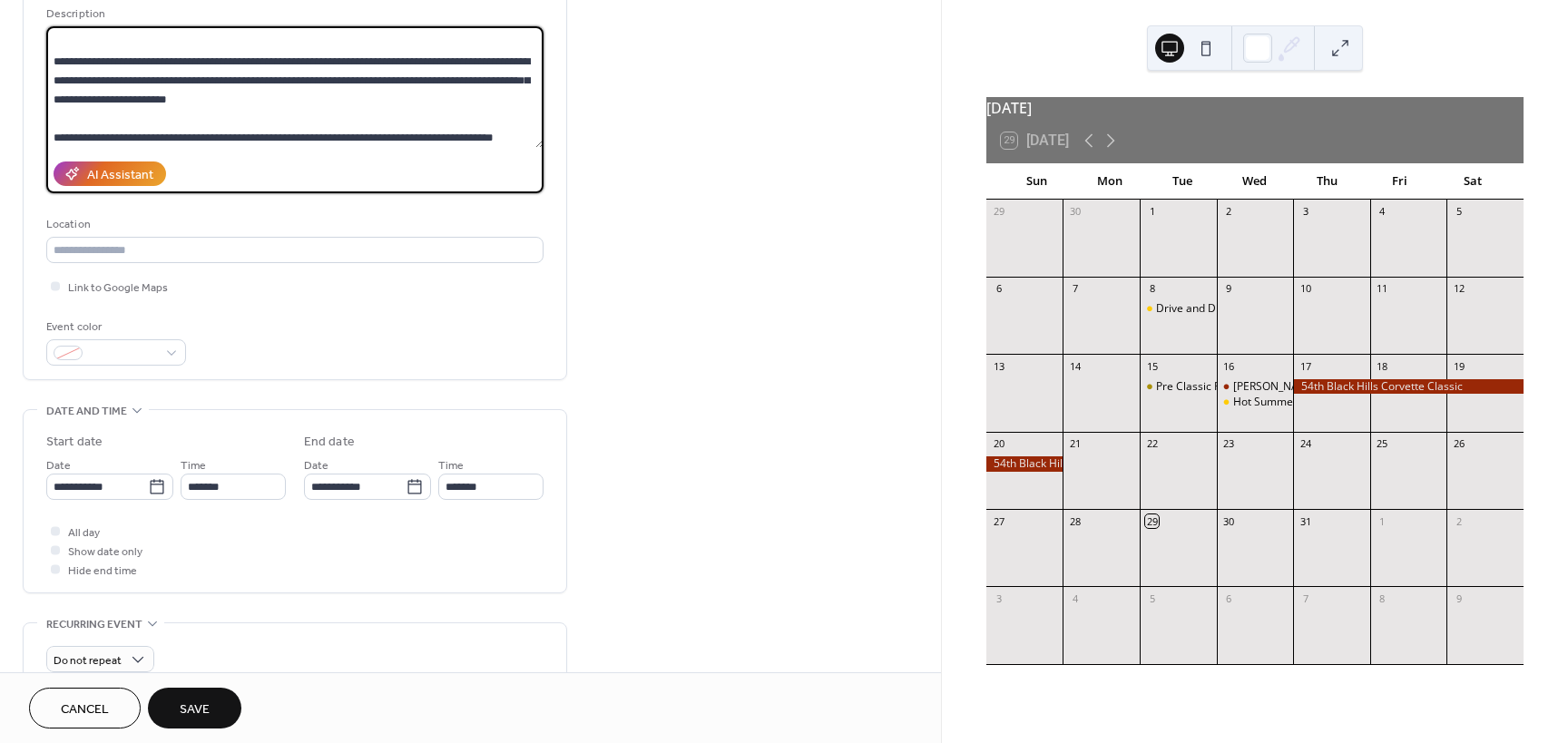 scroll, scrollTop: 54, scrollLeft: 0, axis: vertical 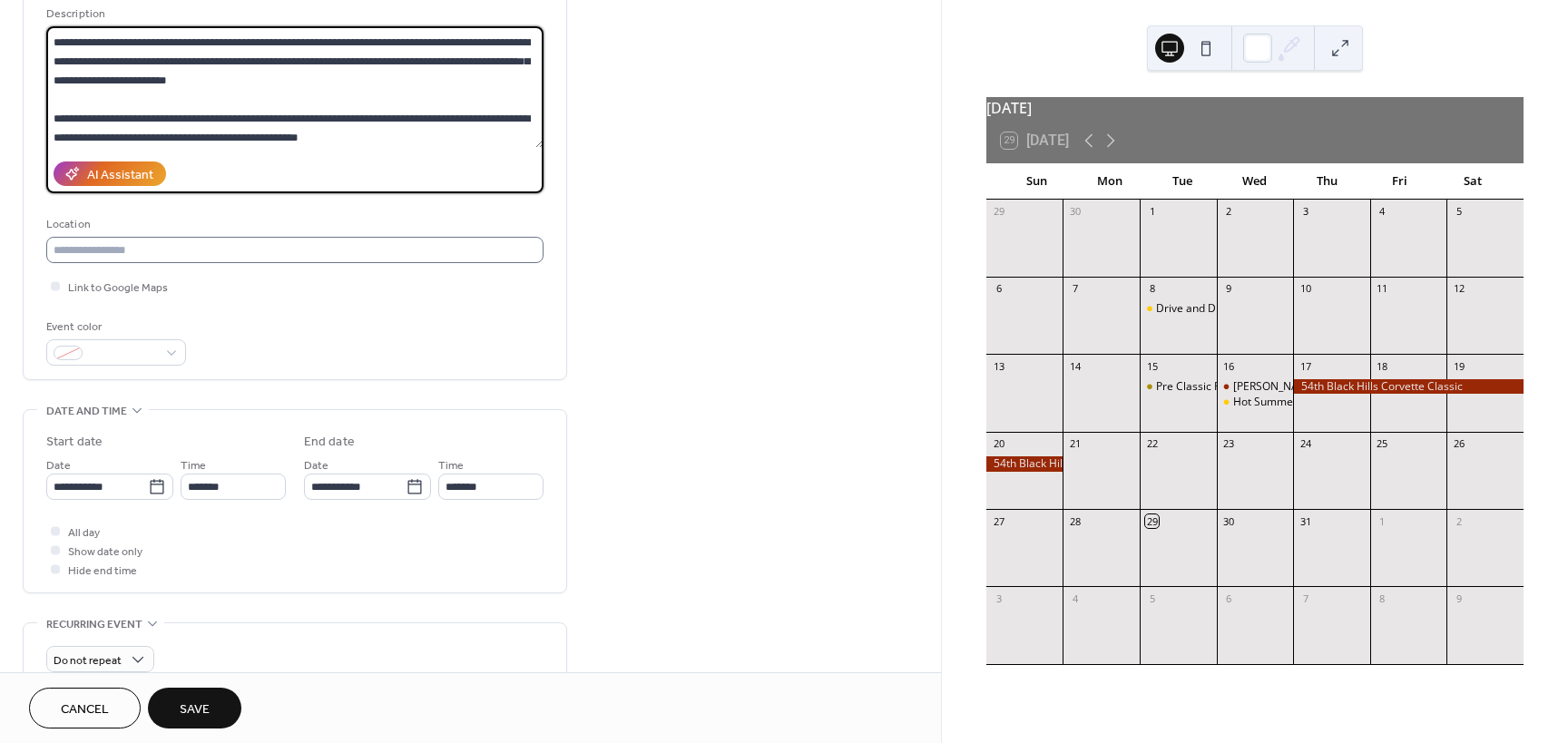 type on "**********" 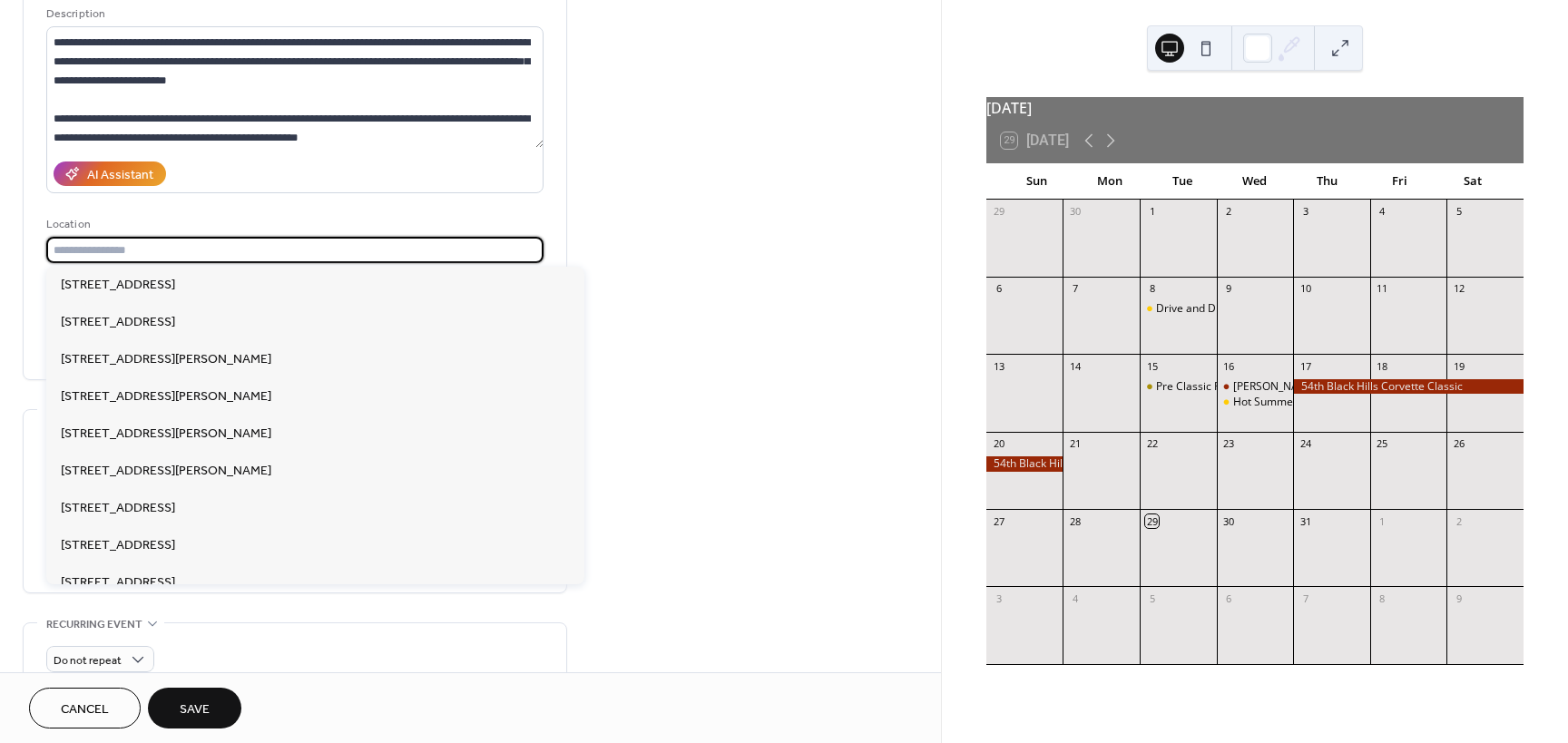 click at bounding box center (295, 249) 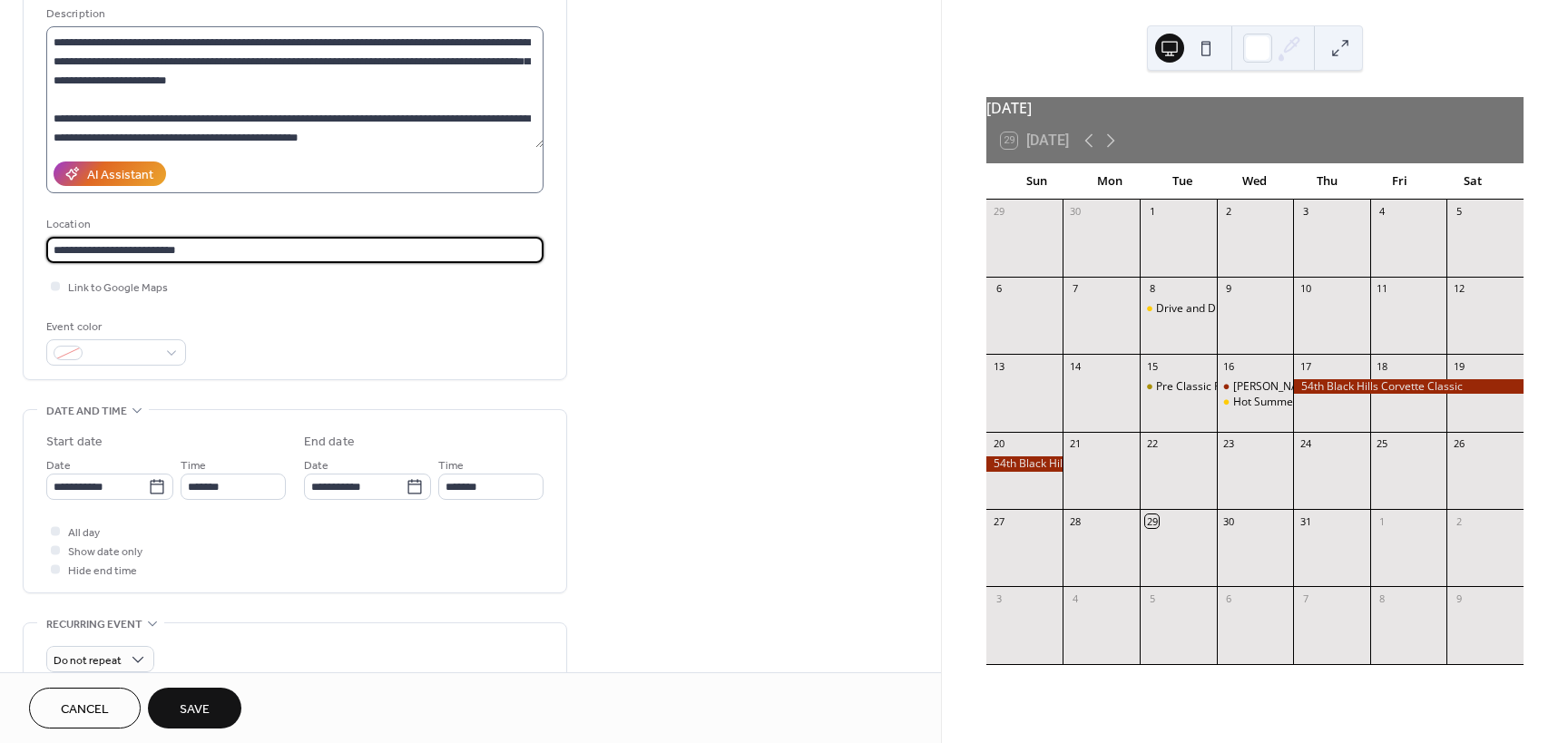 type on "**********" 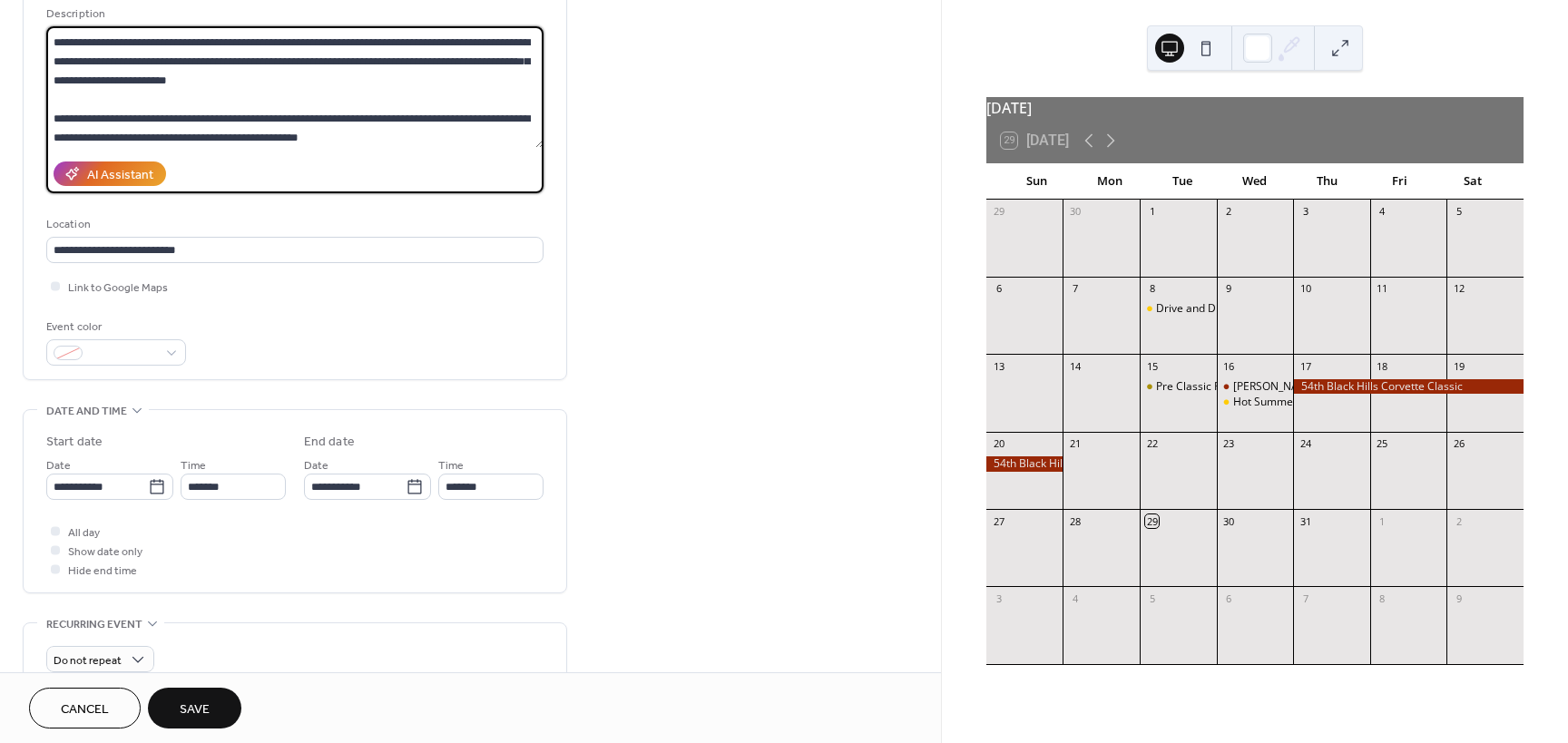 click on "**********" at bounding box center (295, 87) 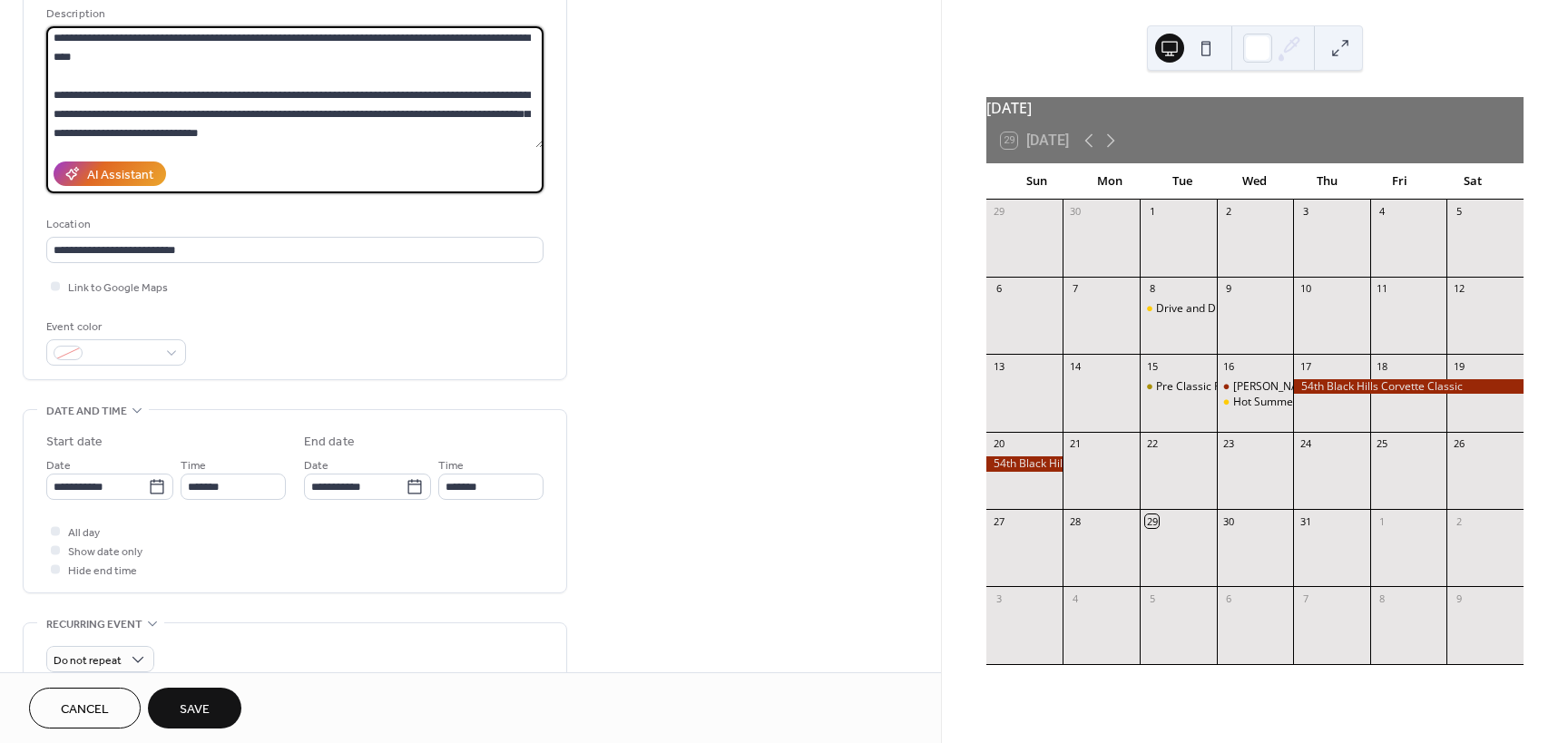 scroll, scrollTop: 0, scrollLeft: 0, axis: both 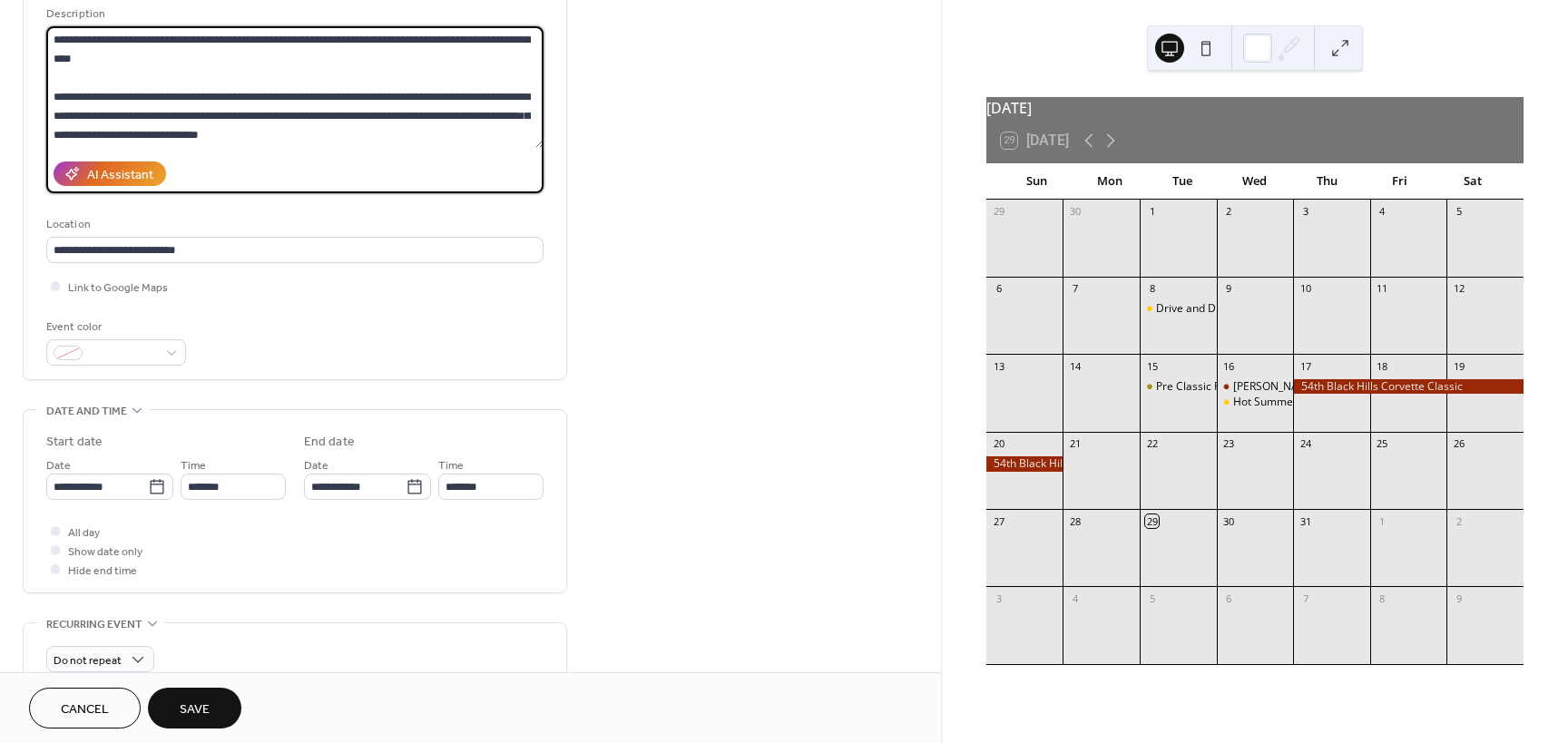 click on "**********" at bounding box center [295, 87] 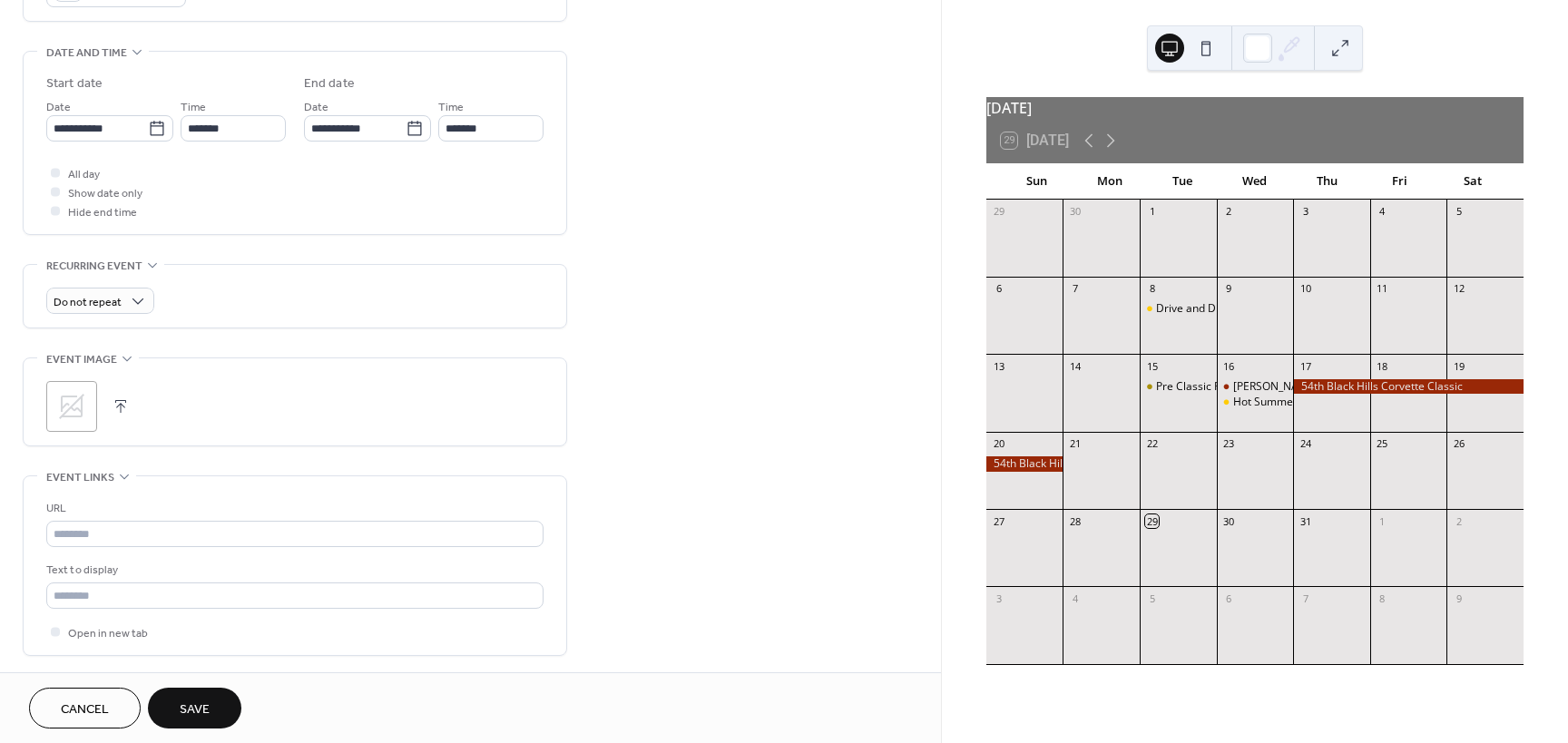 scroll, scrollTop: 544, scrollLeft: 0, axis: vertical 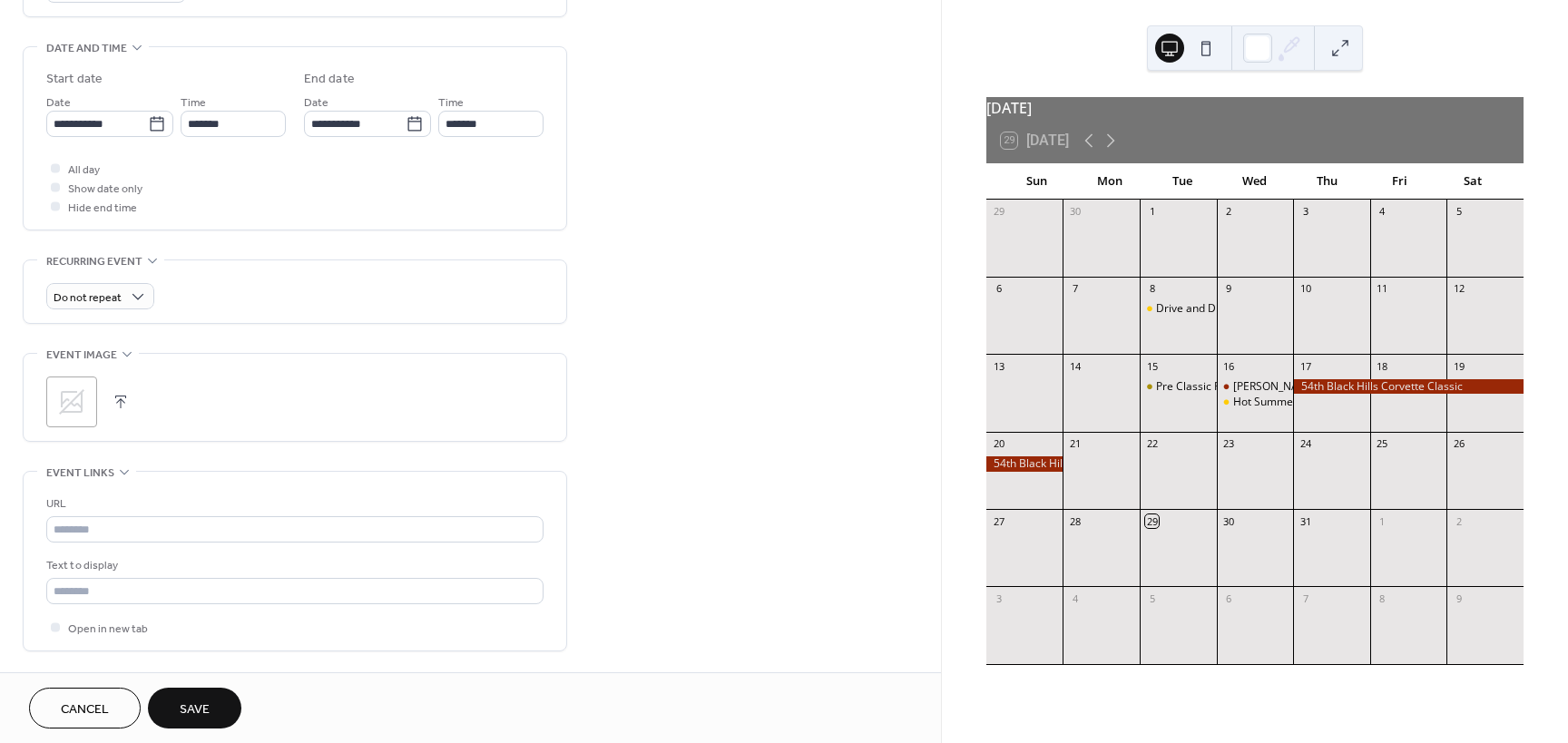 type on "**********" 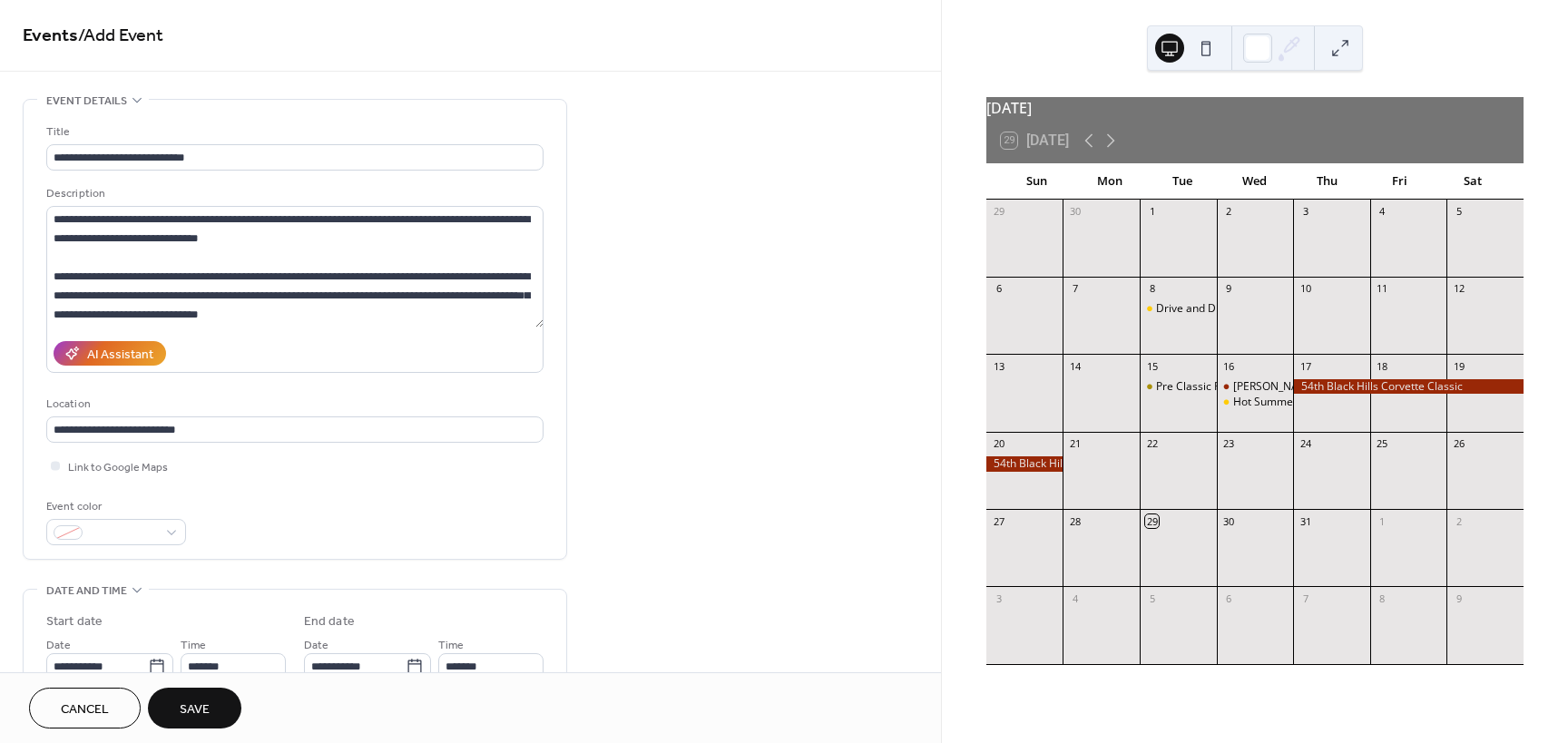 scroll, scrollTop: 0, scrollLeft: 0, axis: both 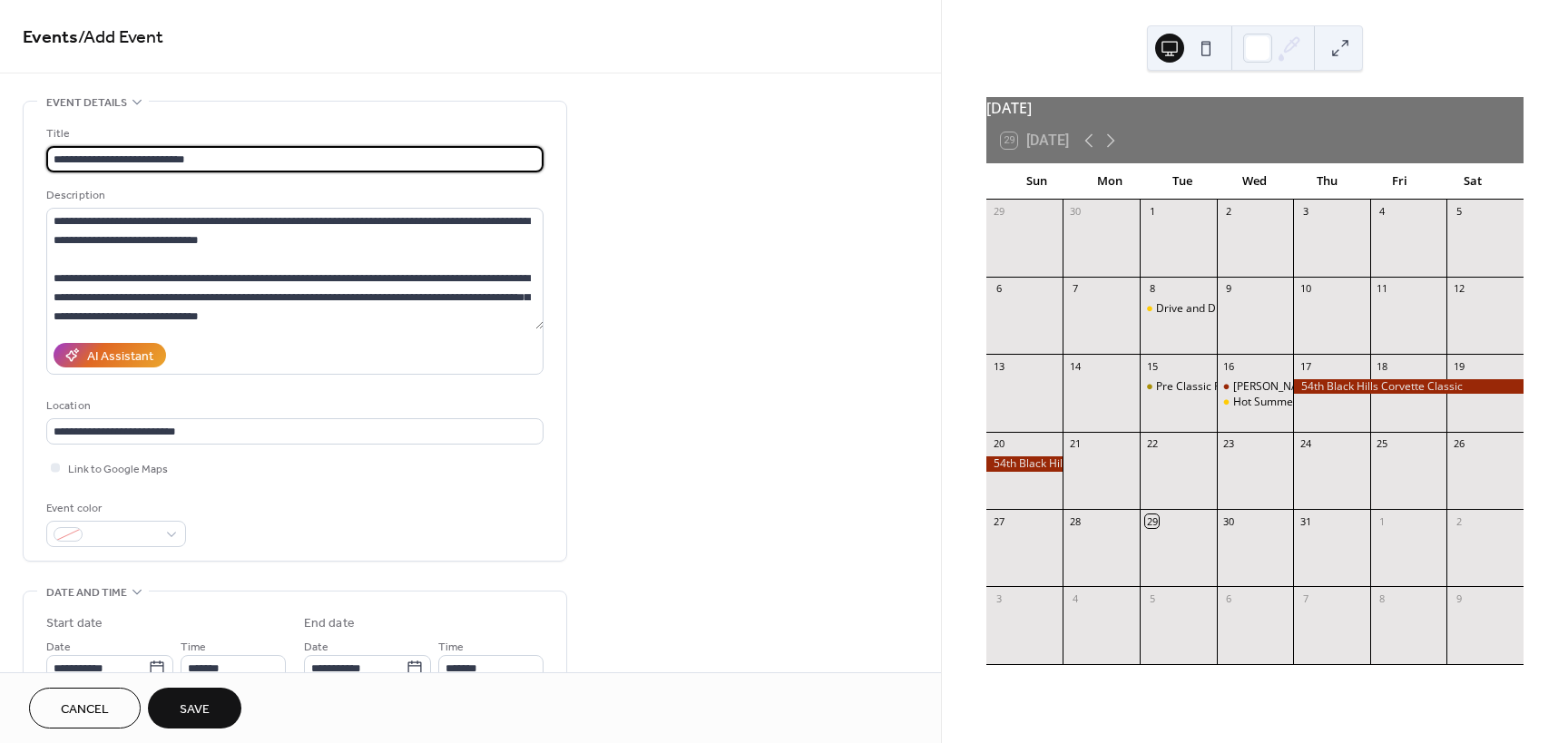click on "**********" at bounding box center (295, 159) 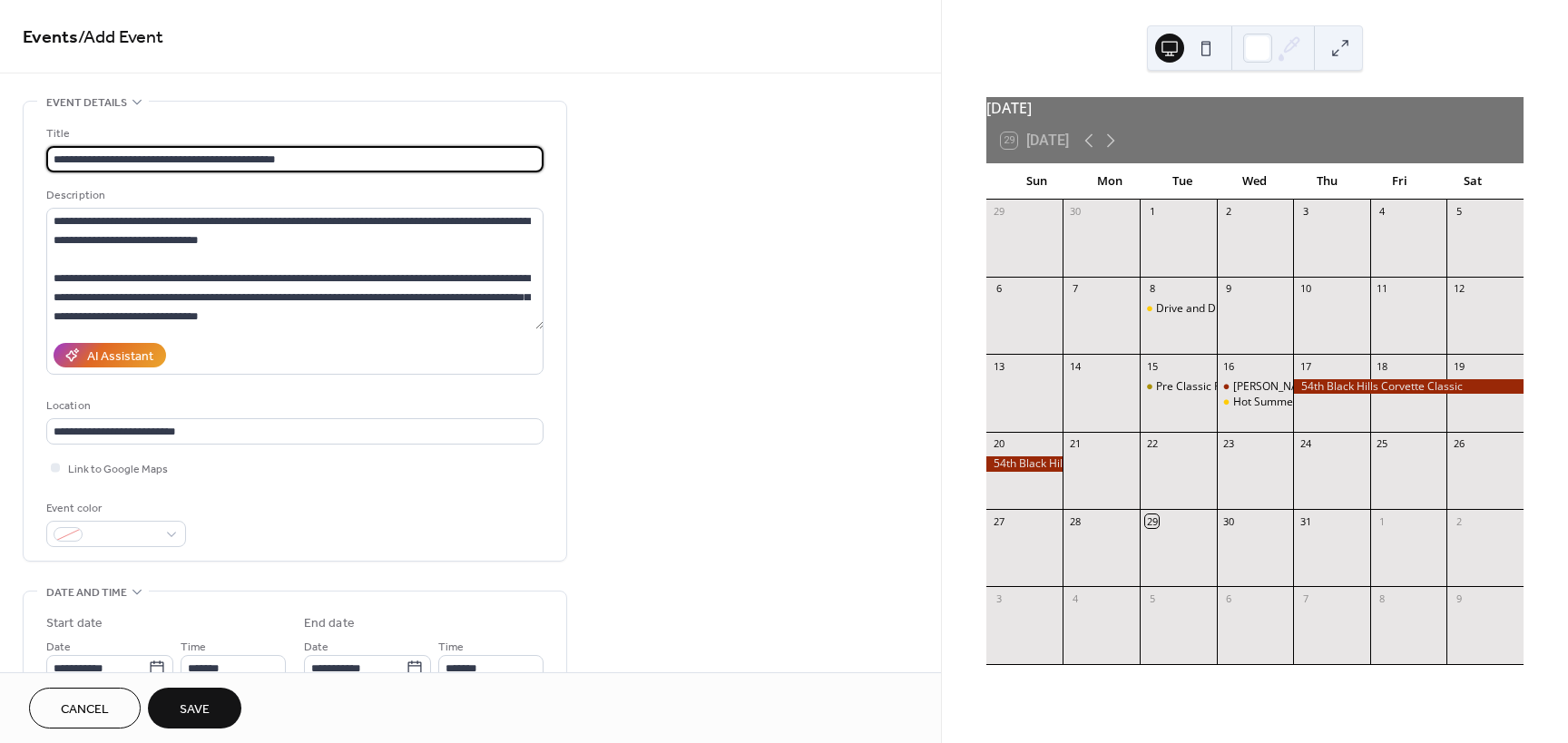 type on "**********" 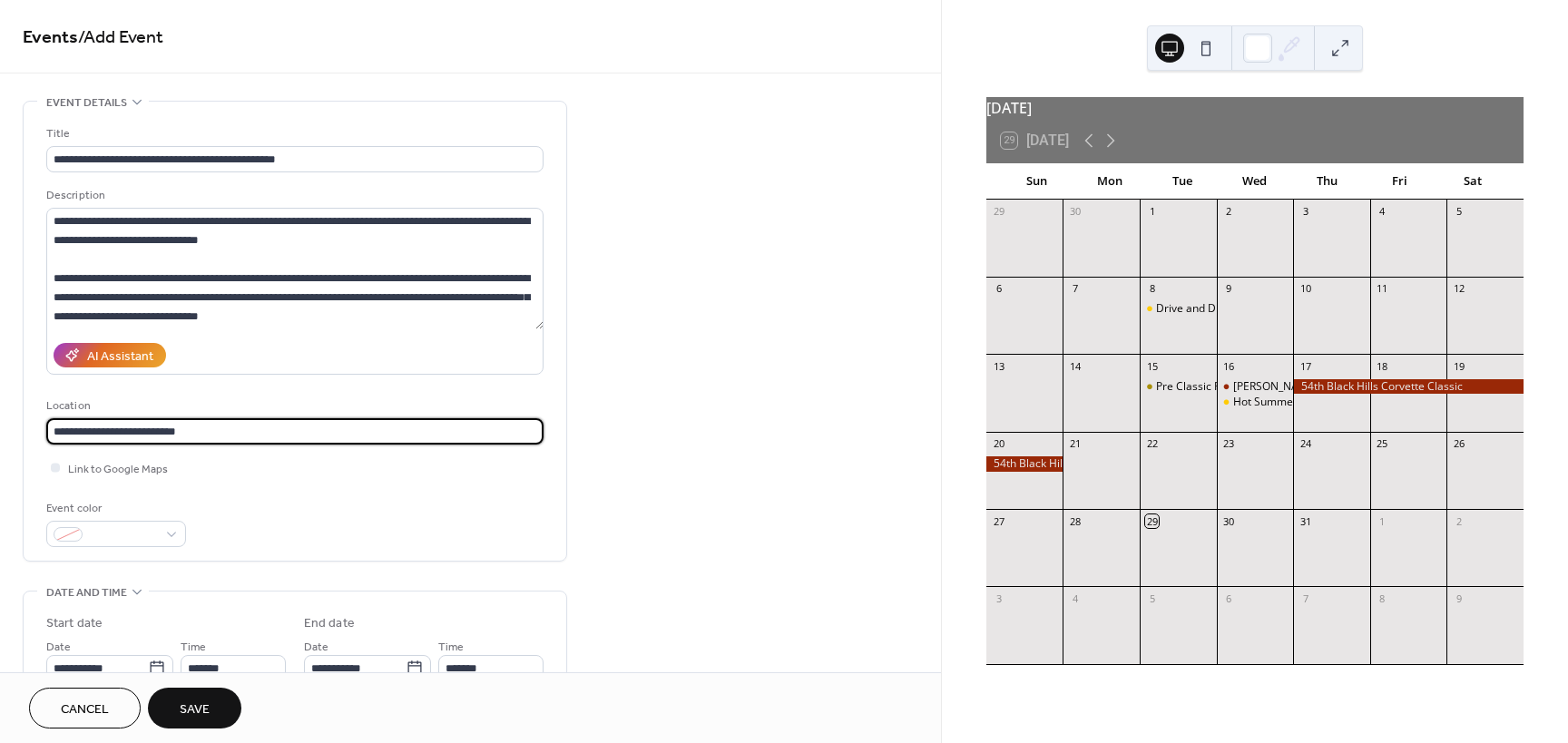 drag, startPoint x: 195, startPoint y: 422, endPoint x: 2, endPoint y: 426, distance: 193.04145 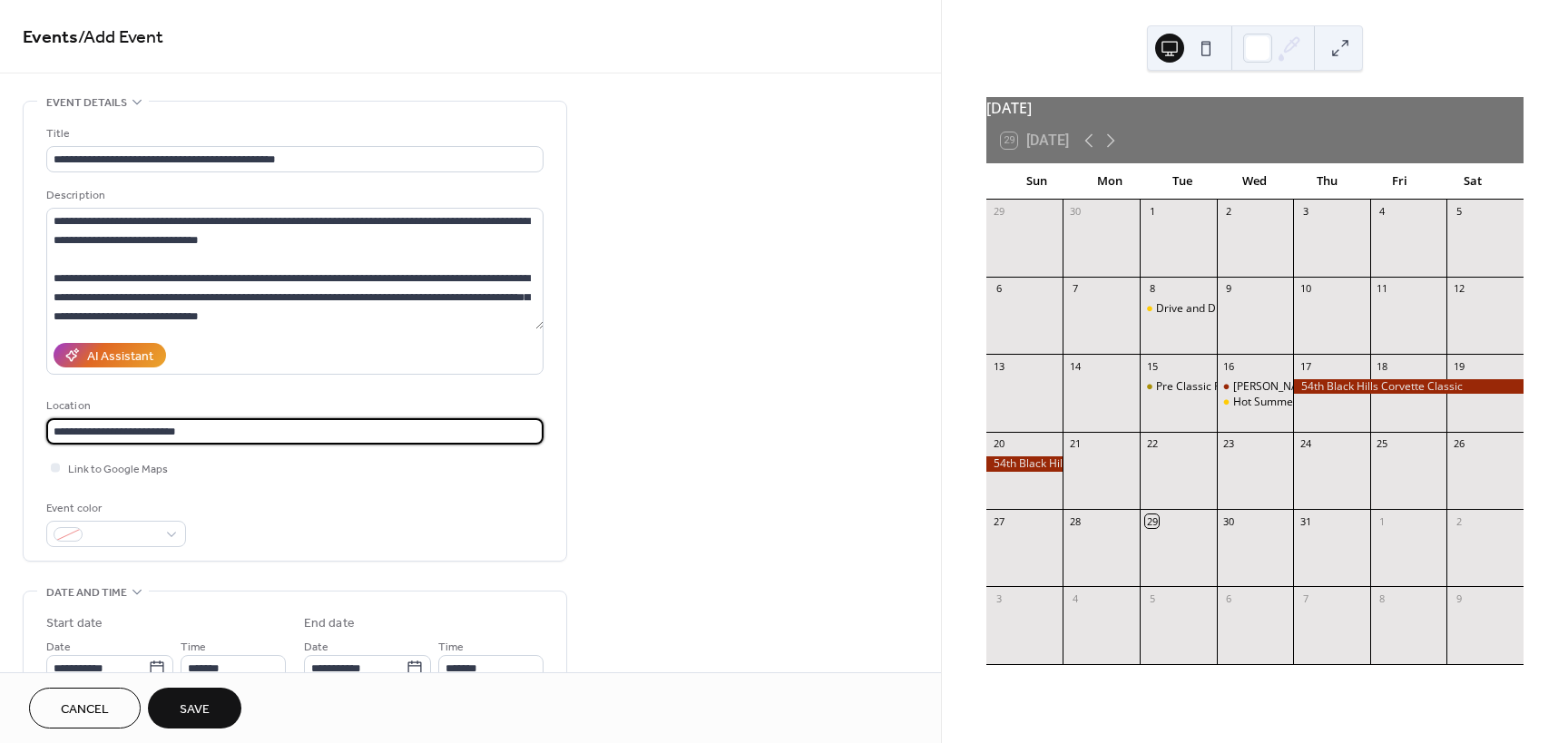 click on "**********" at bounding box center (470, 754) 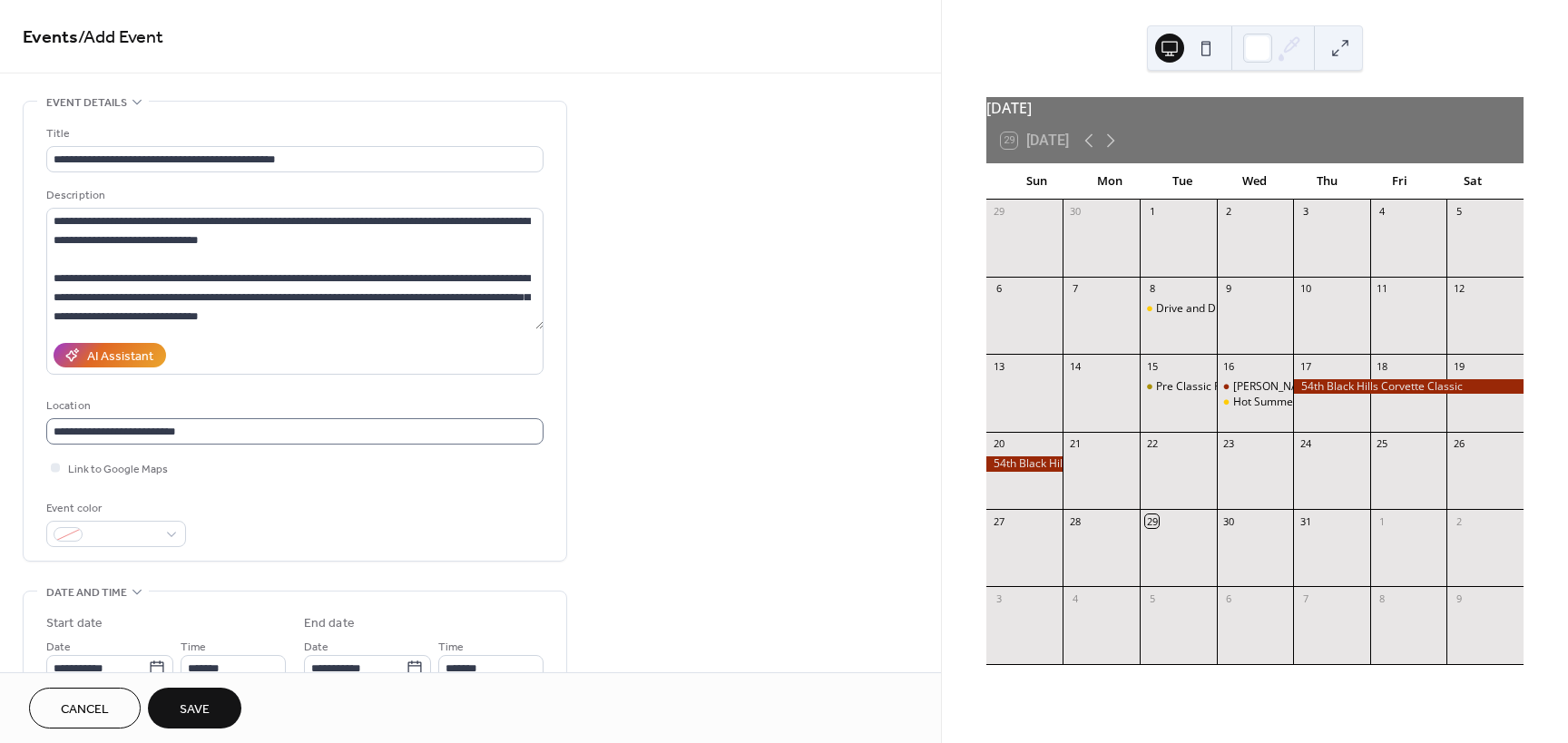 type 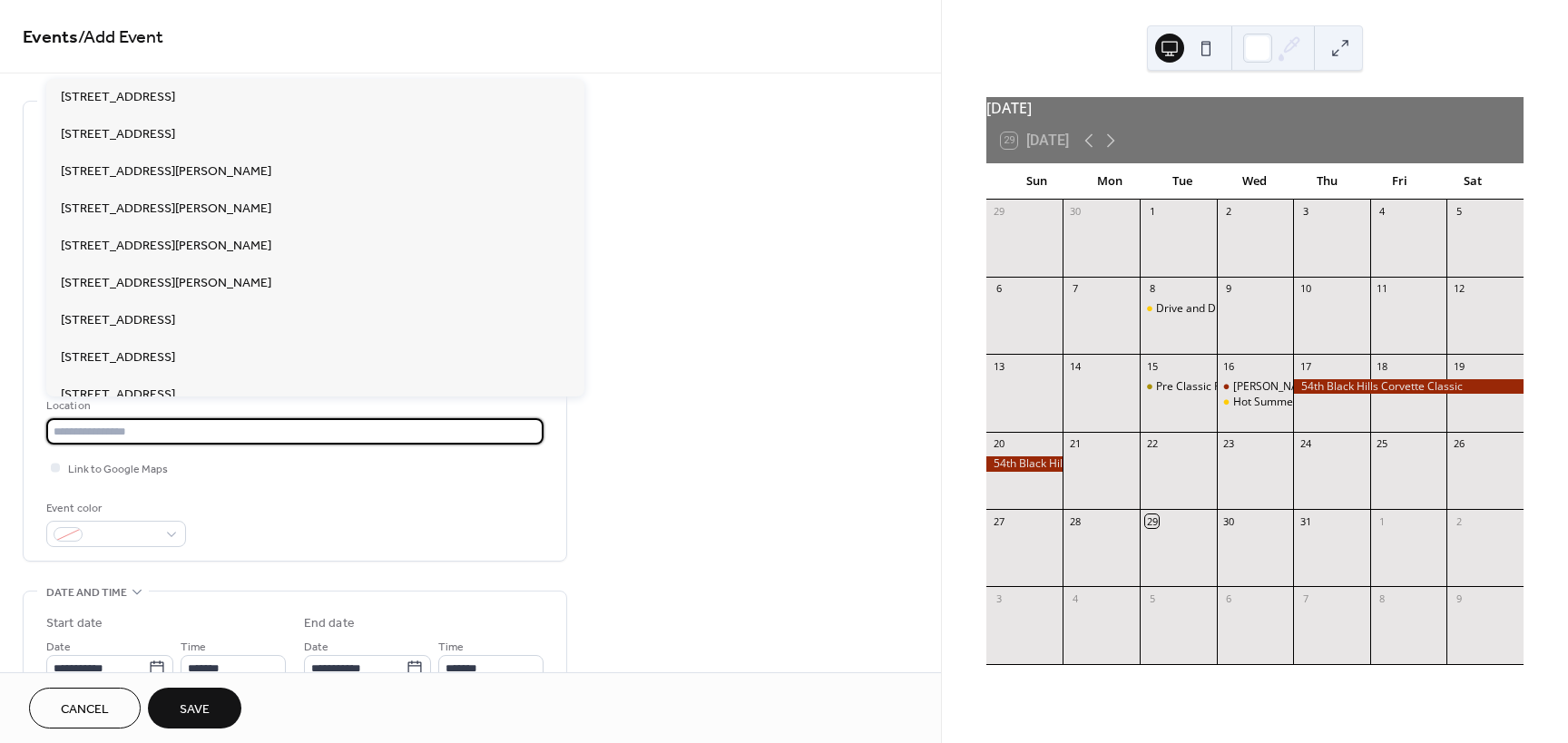 click on "**********" at bounding box center (470, 754) 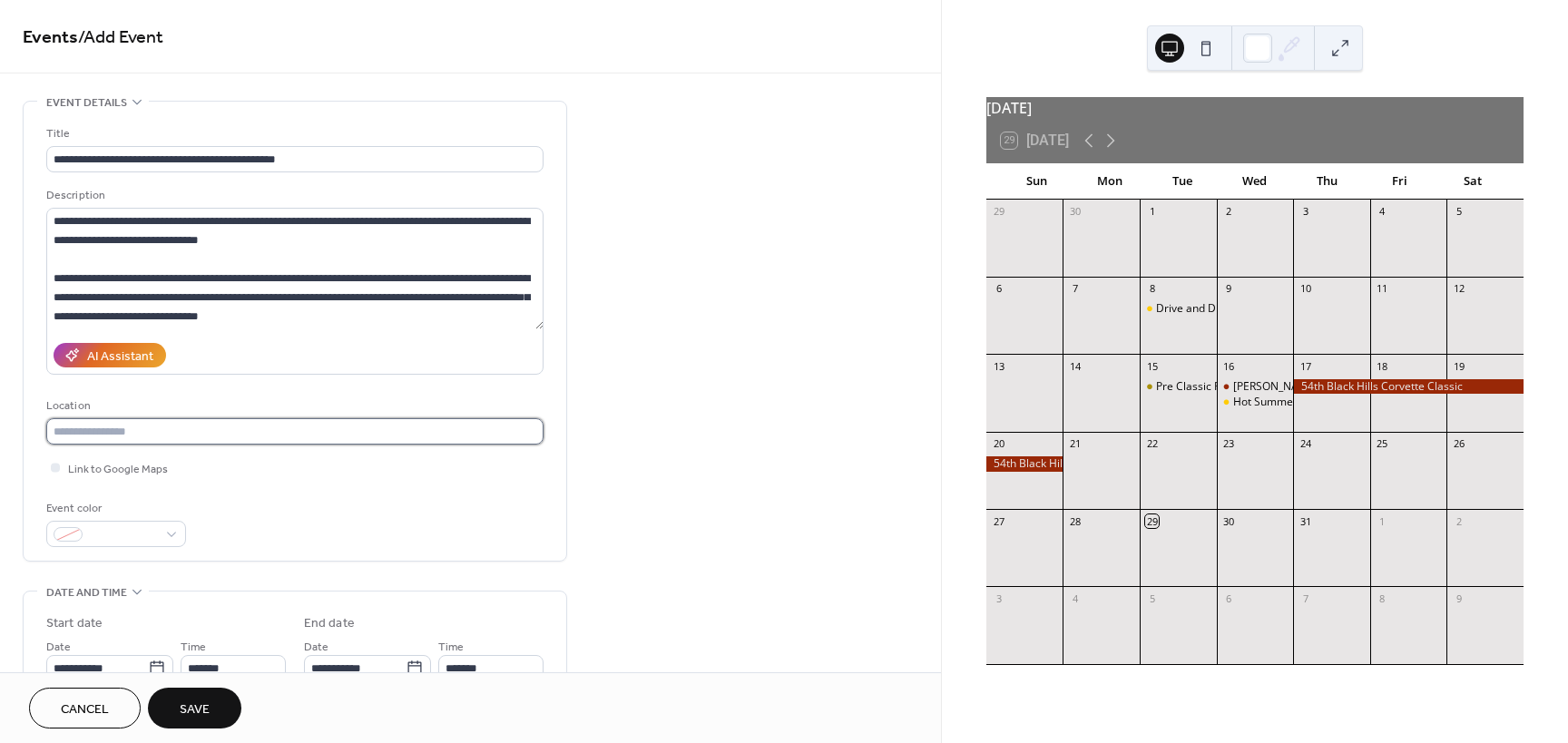 click at bounding box center (295, 431) 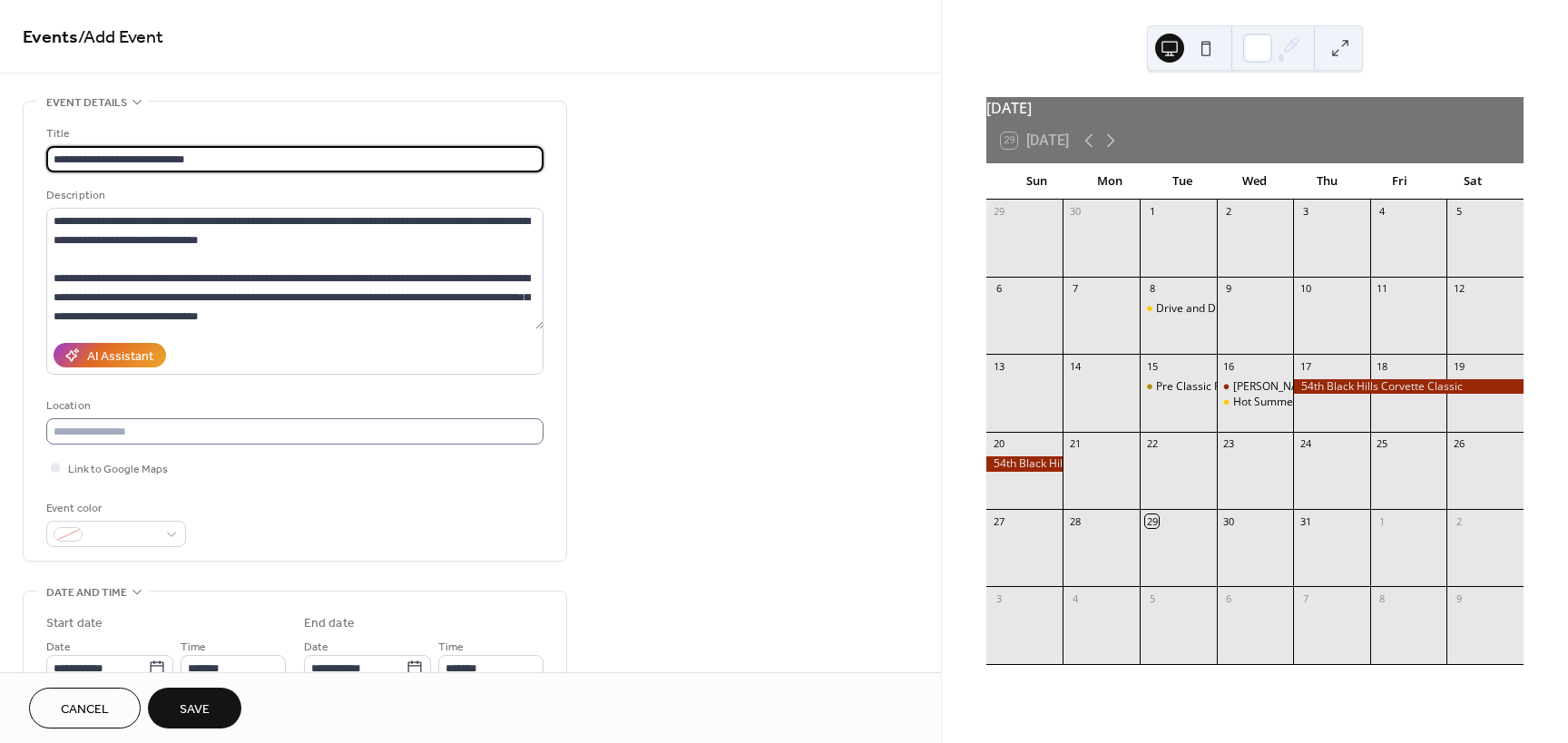 type on "**********" 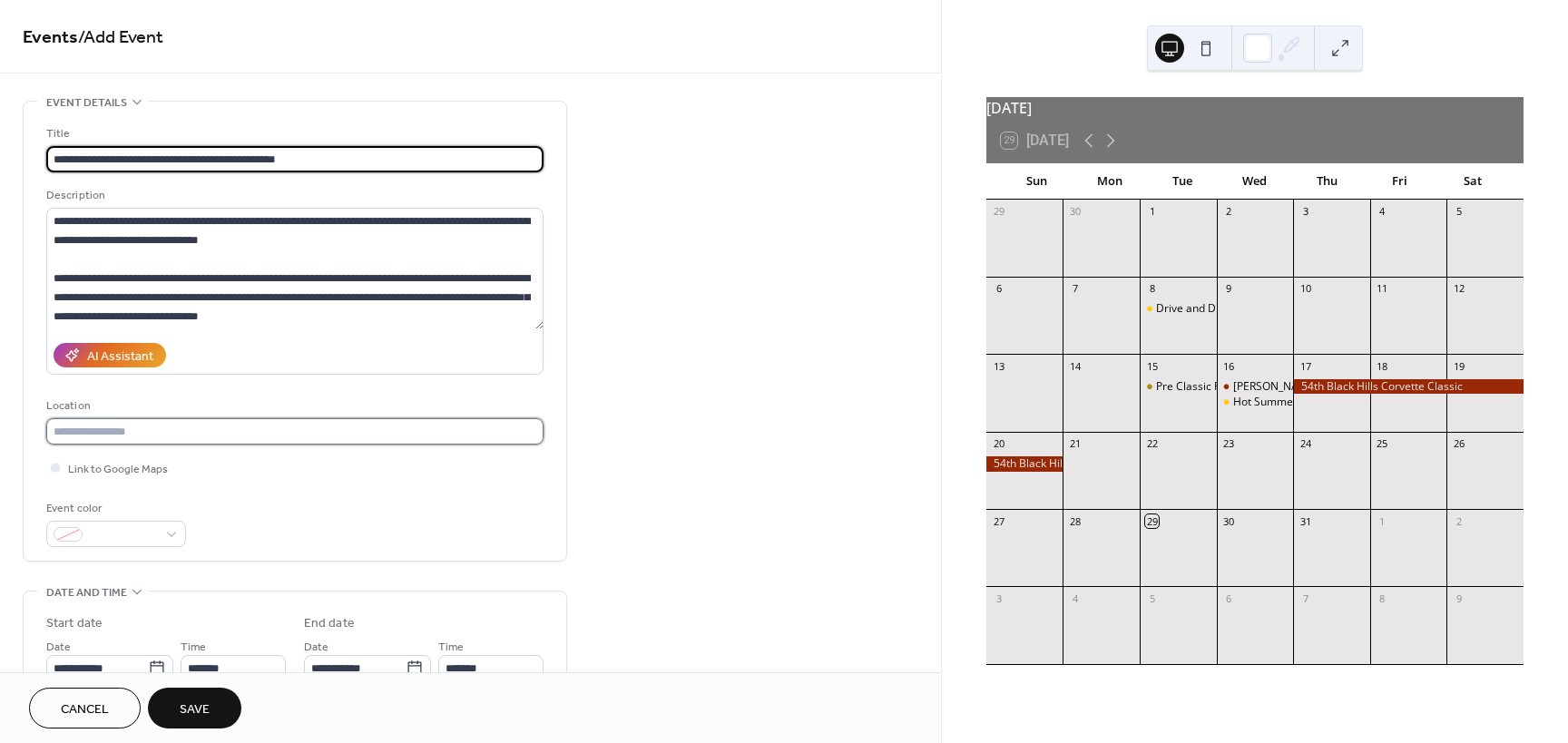 click at bounding box center (295, 431) 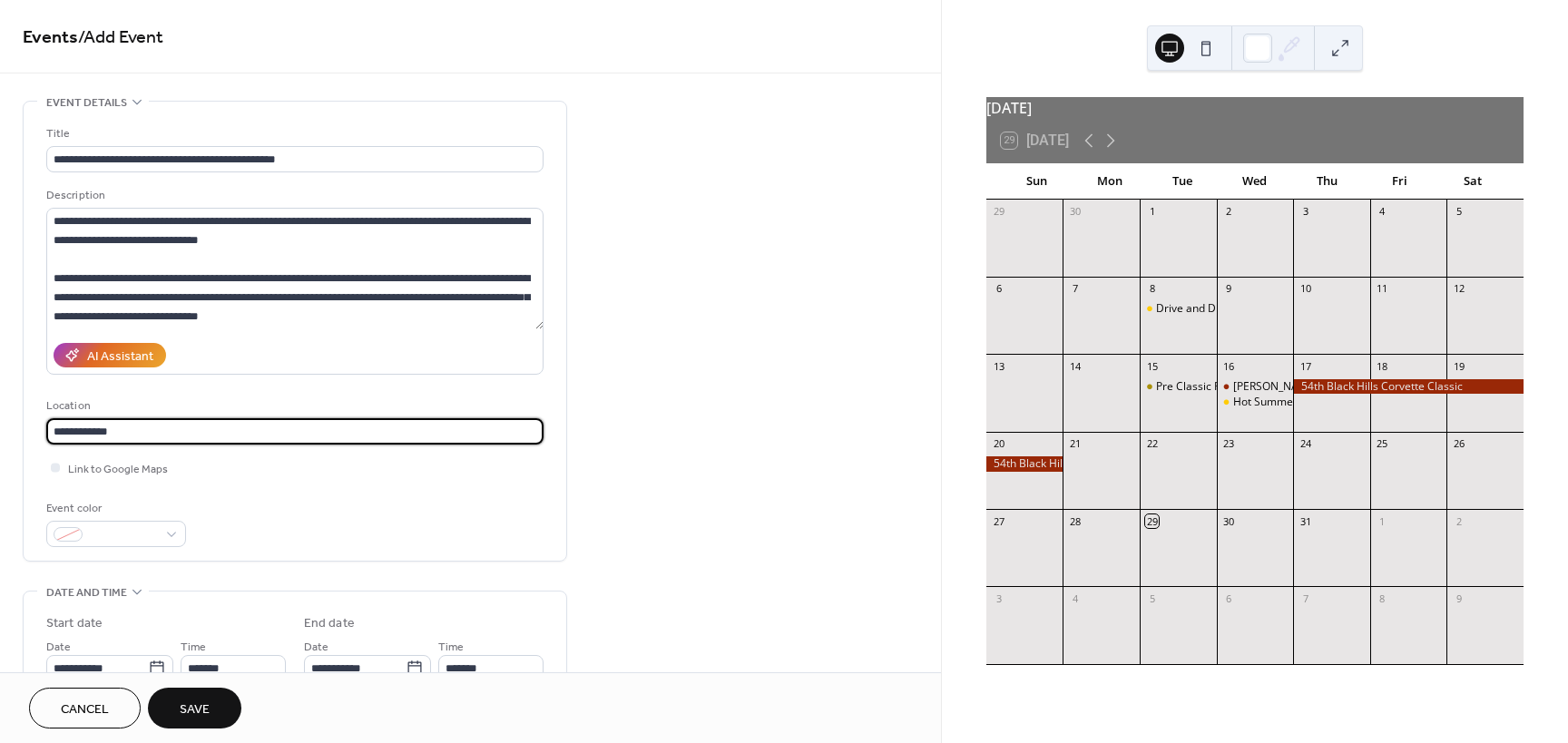 type on "**********" 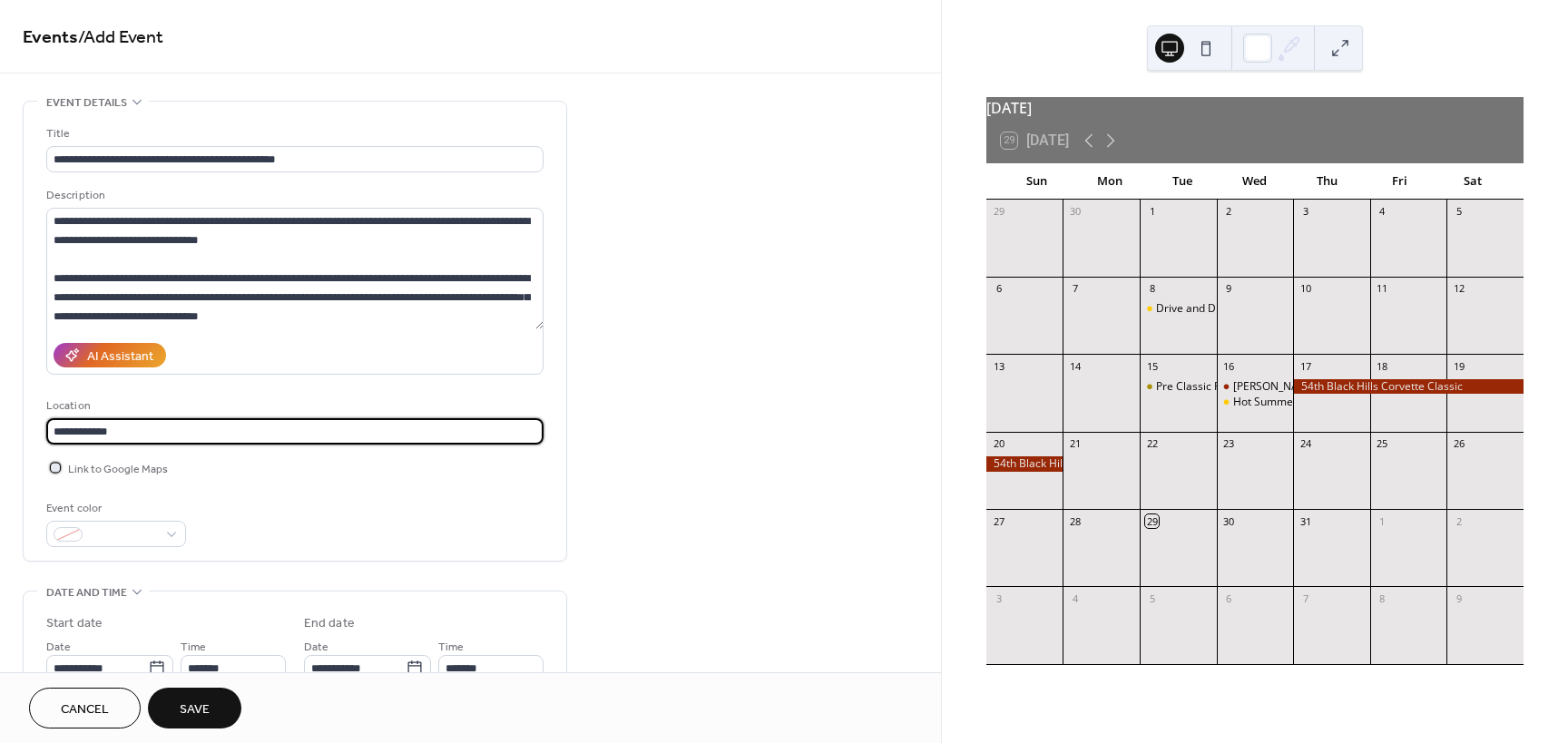 click on "**********" at bounding box center (295, 331) 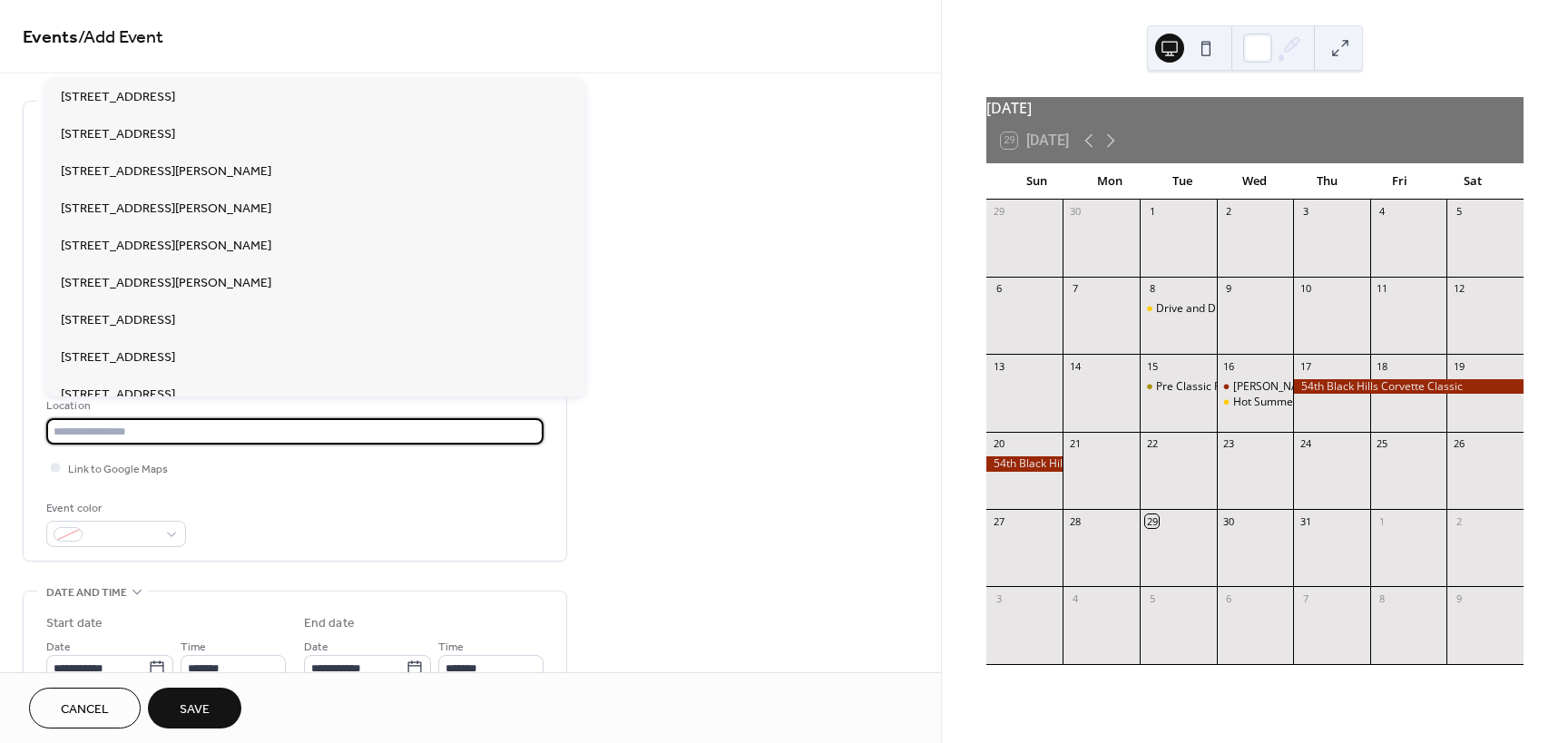 click at bounding box center [295, 431] 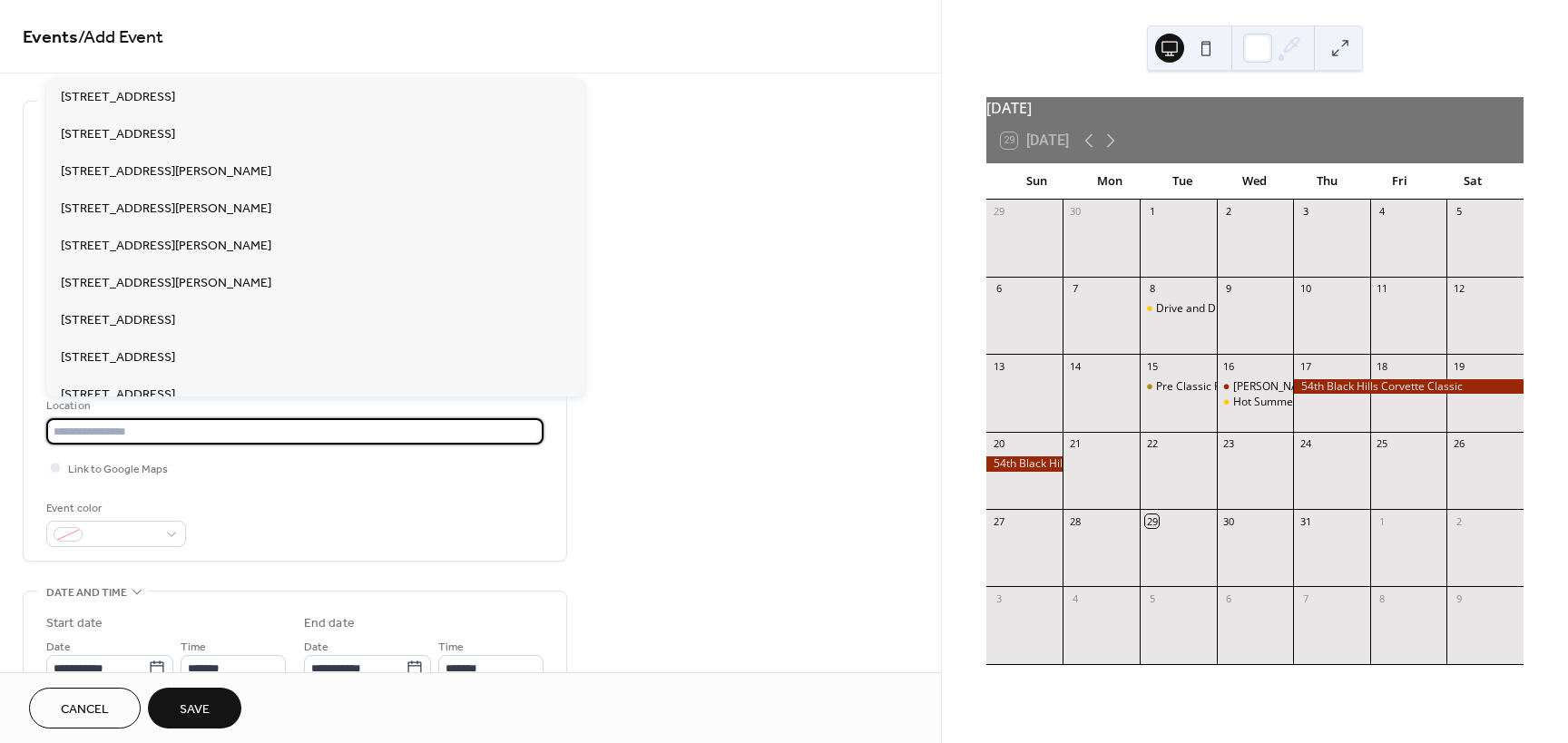 paste on "**********" 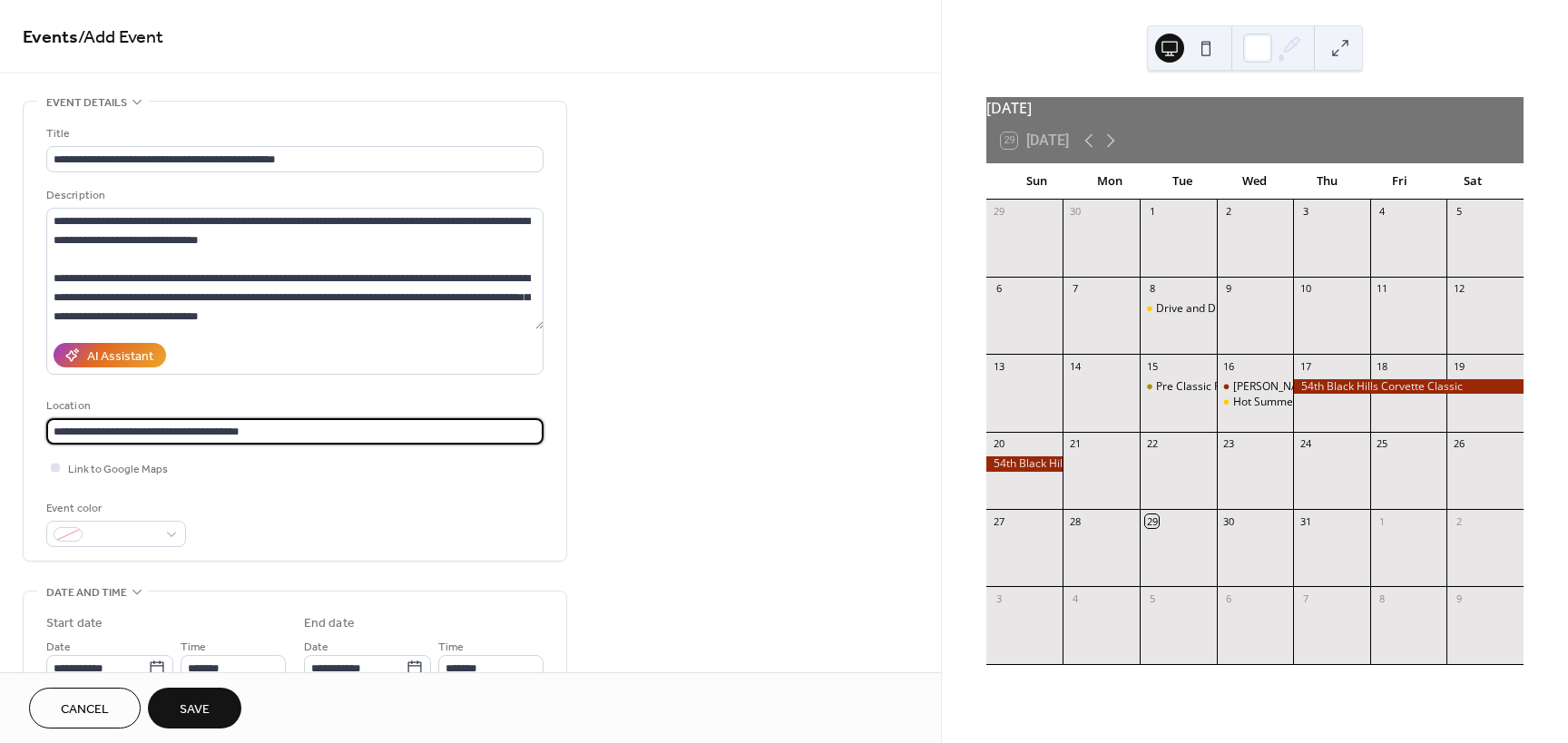 type on "**********" 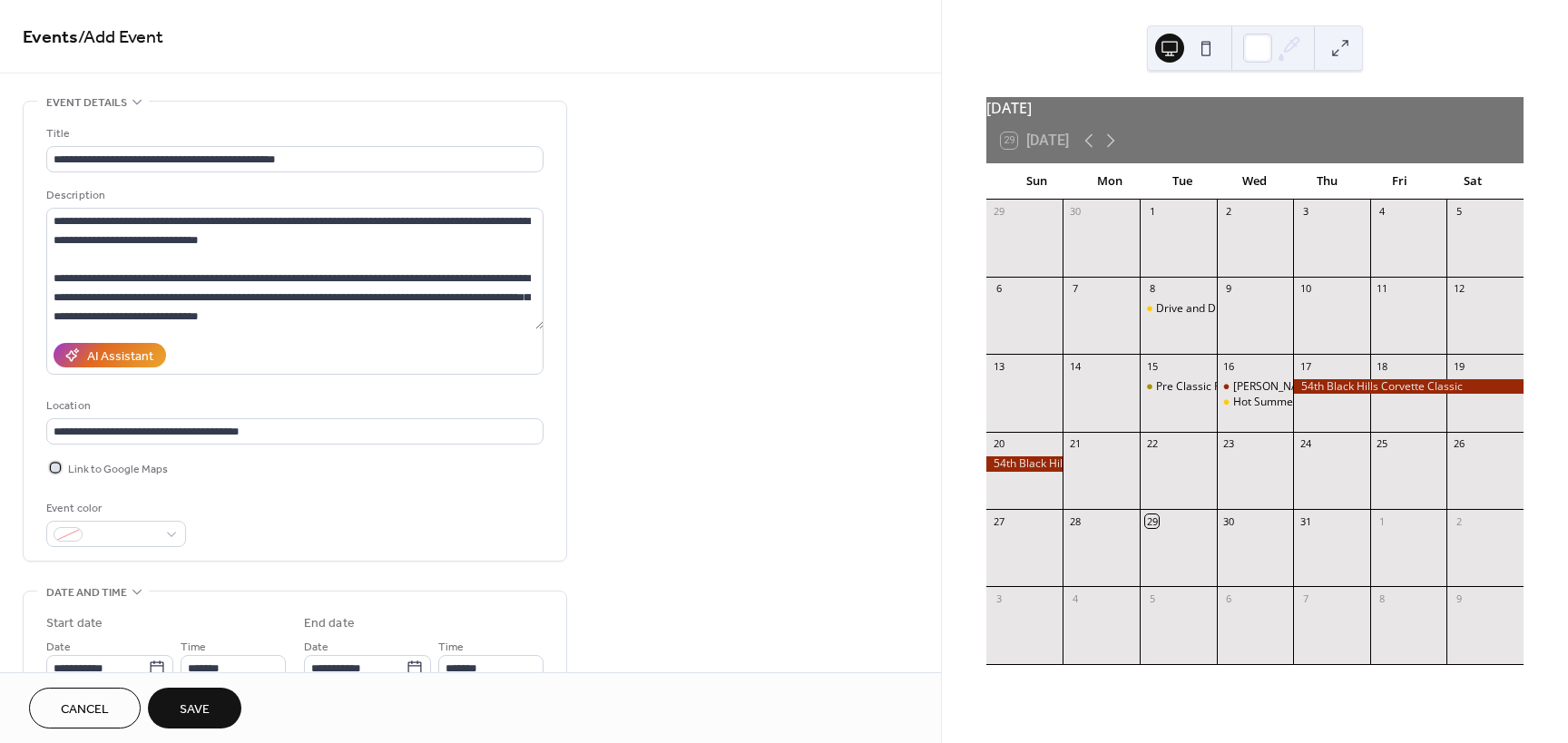click at bounding box center (55, 467) 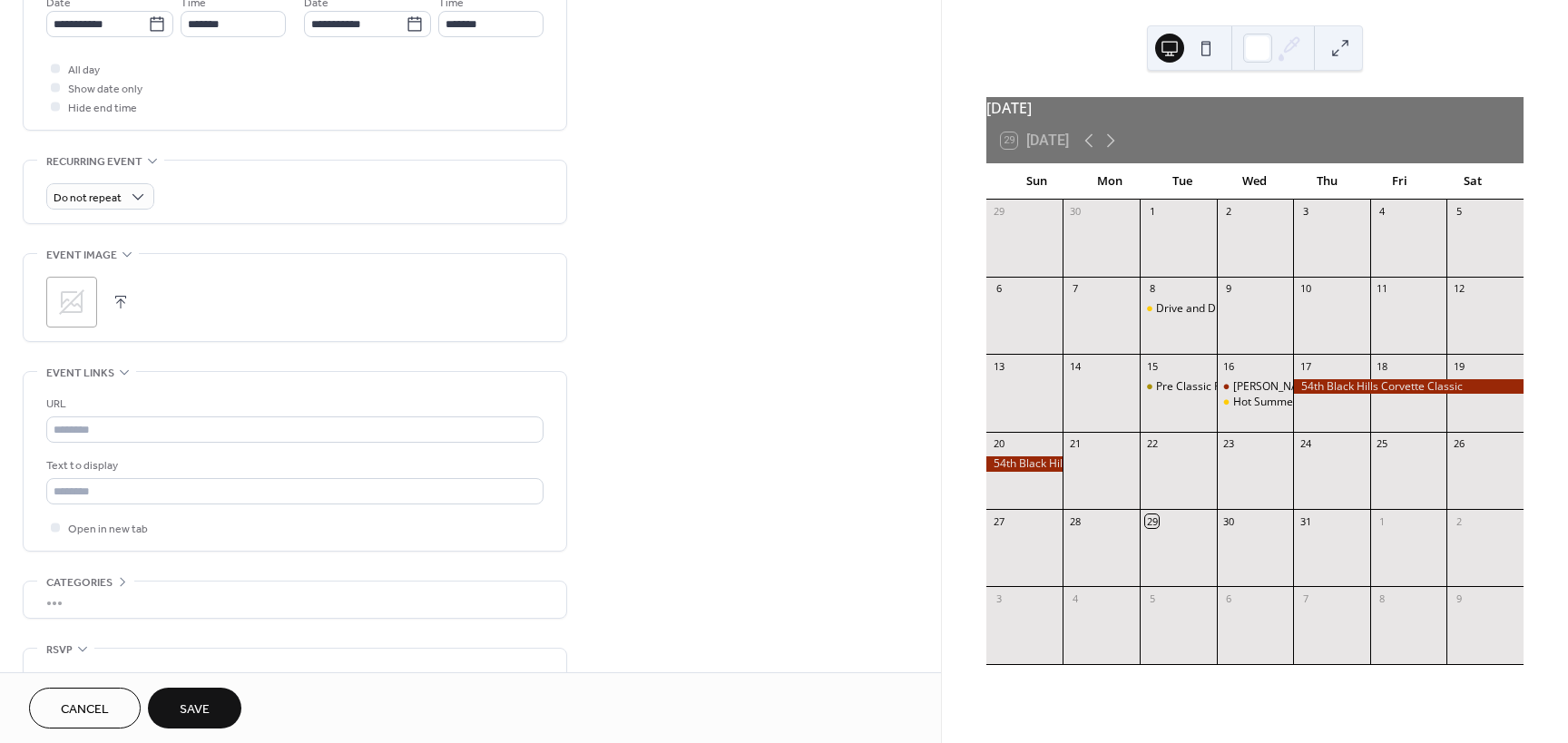 scroll, scrollTop: 645, scrollLeft: 0, axis: vertical 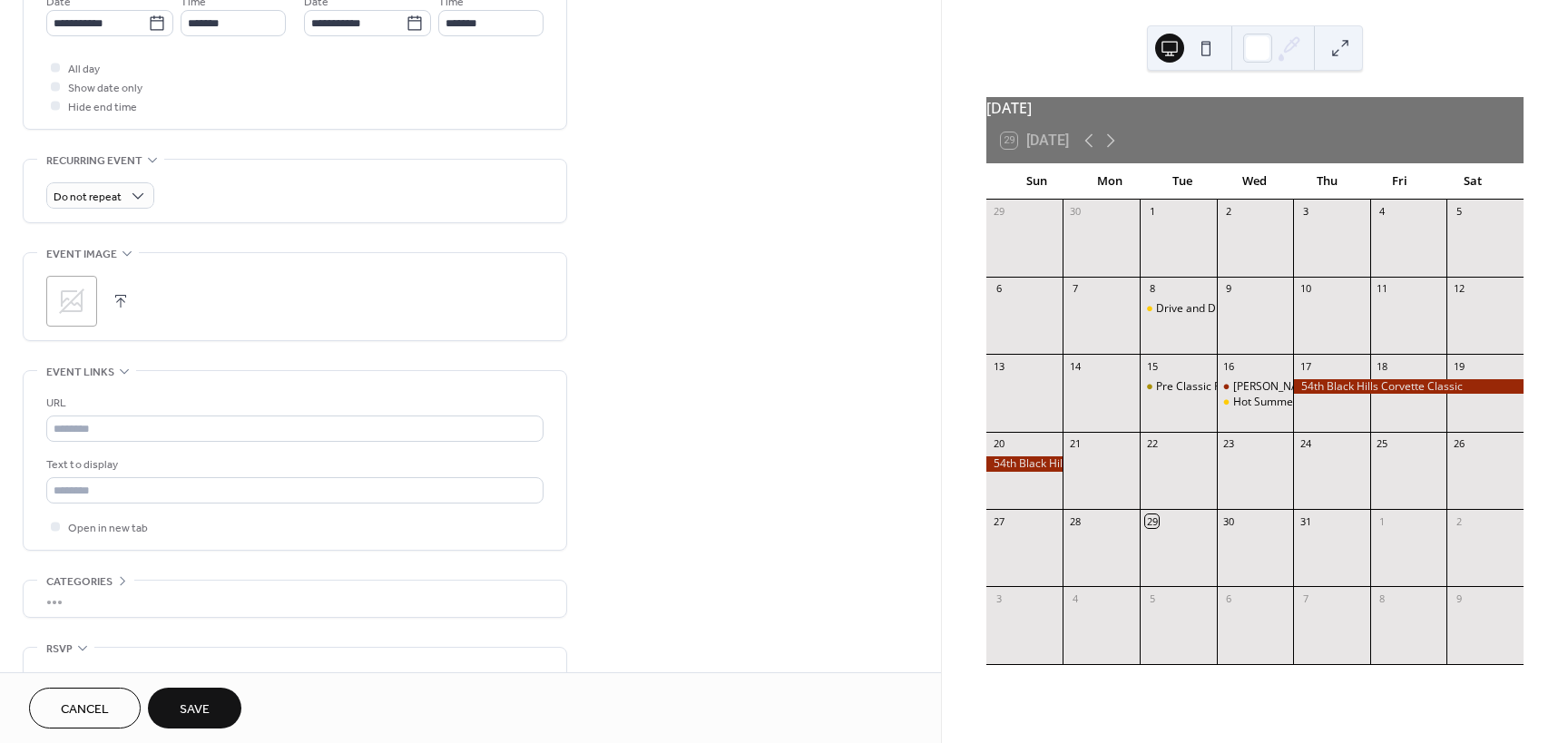 click on "Save" at bounding box center (194, 709) 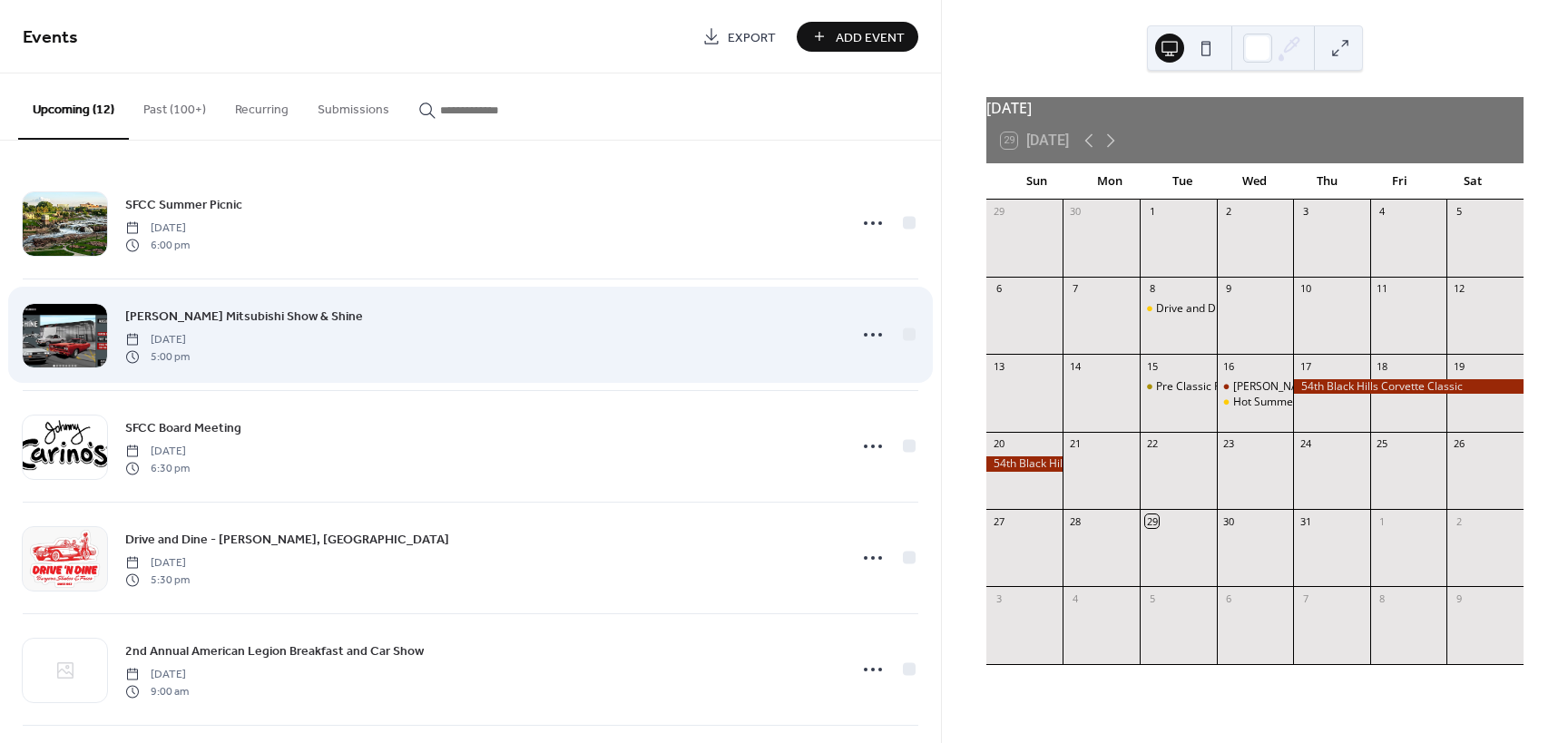 click on "[PERSON_NAME] Mitsubishi Show &  Shine" at bounding box center [244, 317] 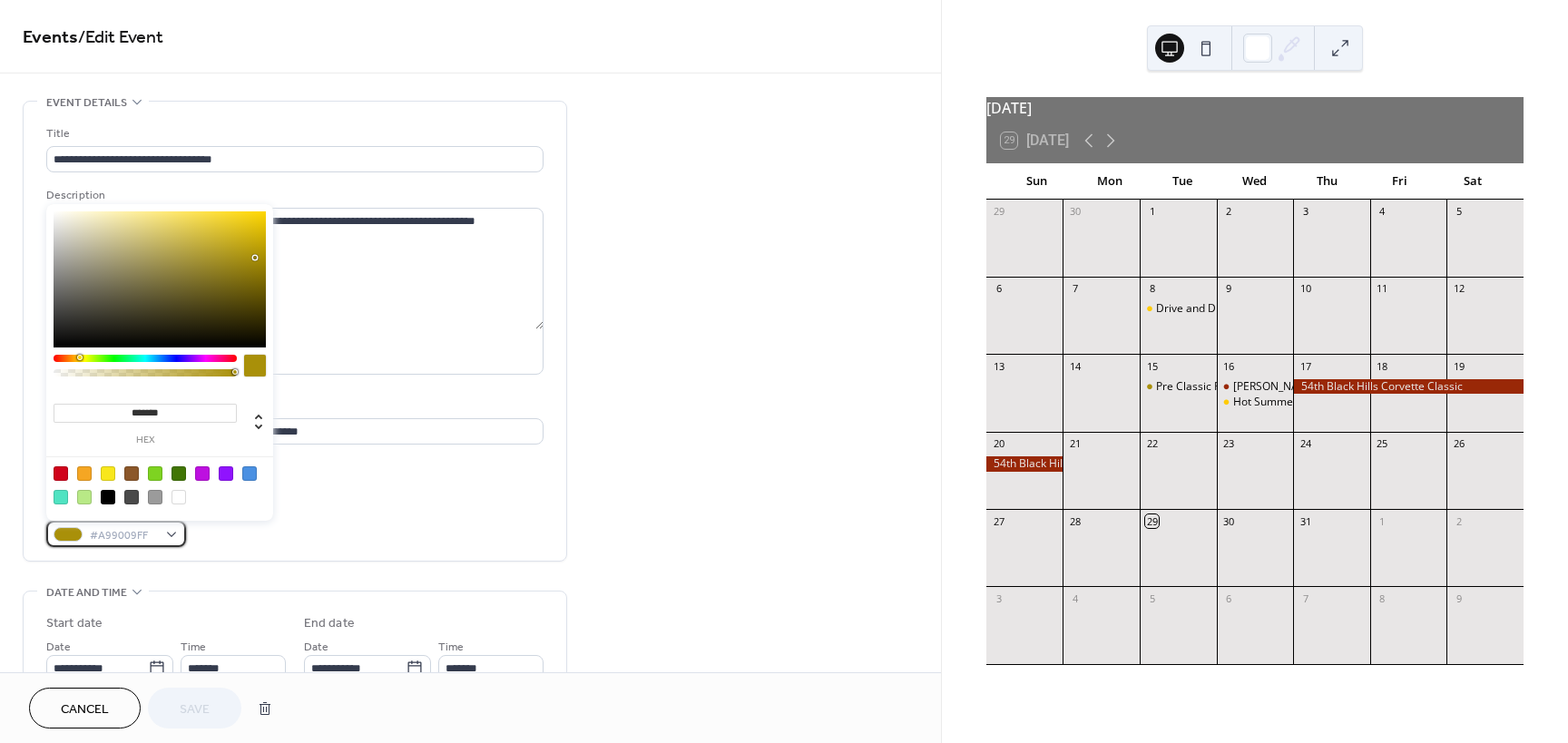 click on "#A99009FF" at bounding box center [116, 533] 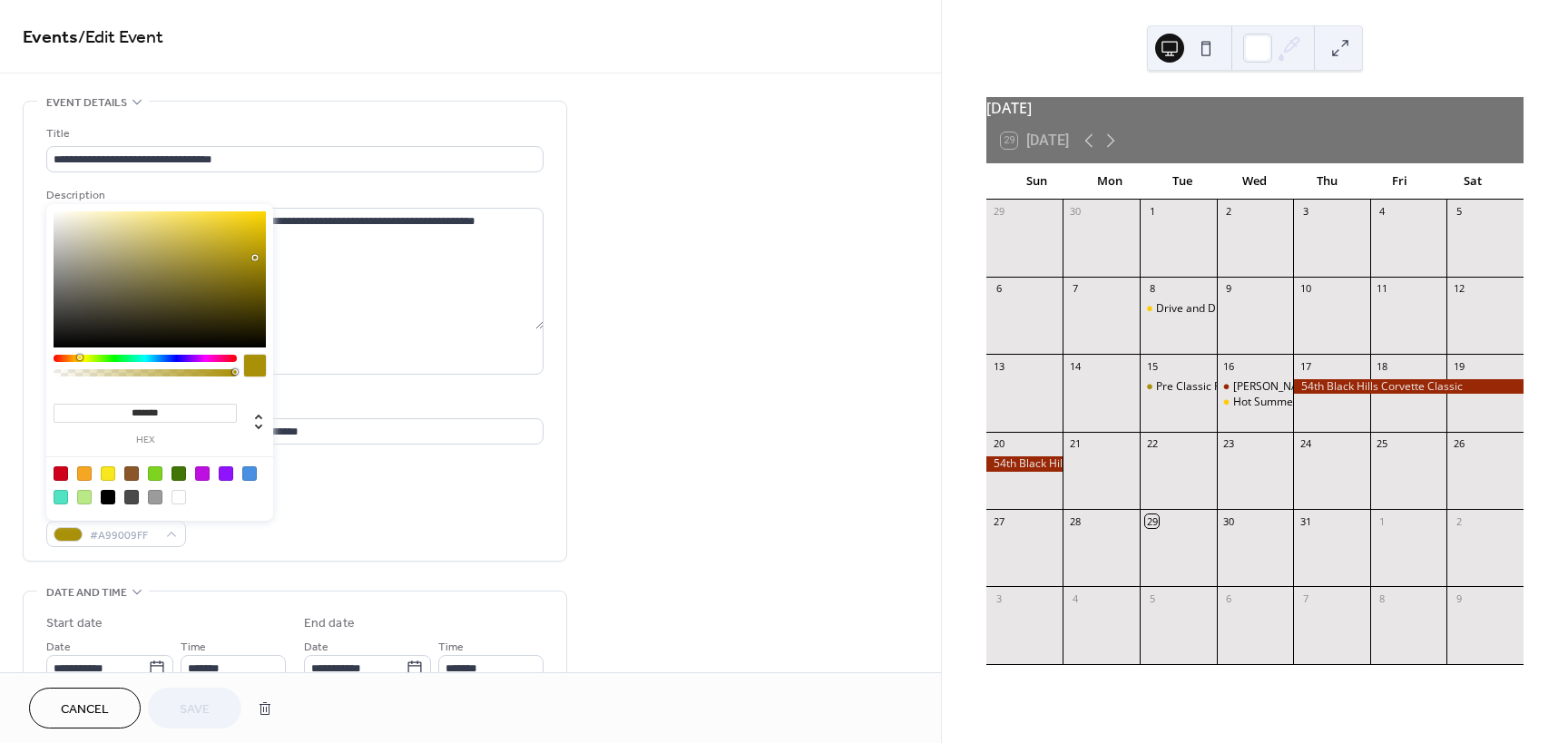 click on "*******" at bounding box center (145, 413) 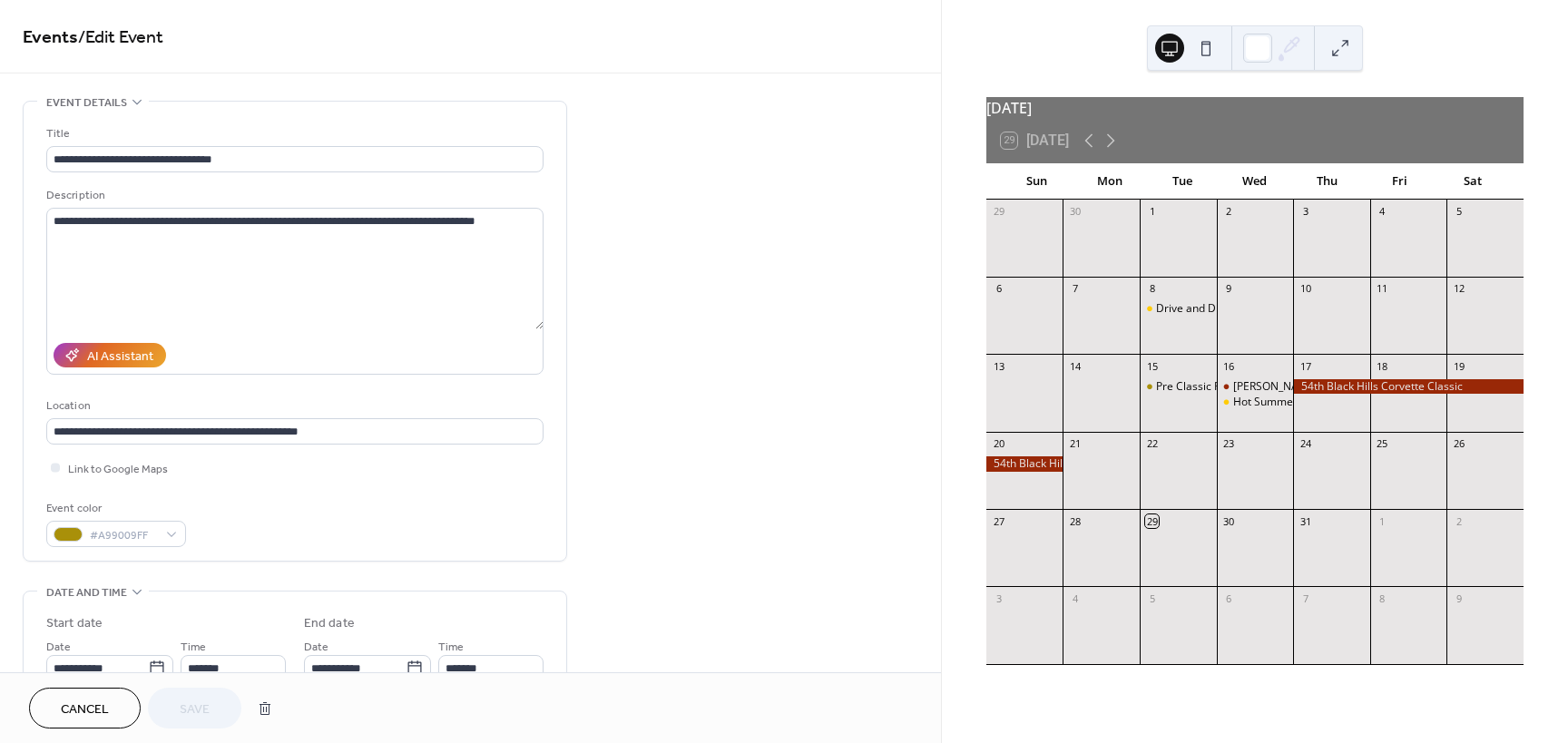 click on "**********" at bounding box center (470, 754) 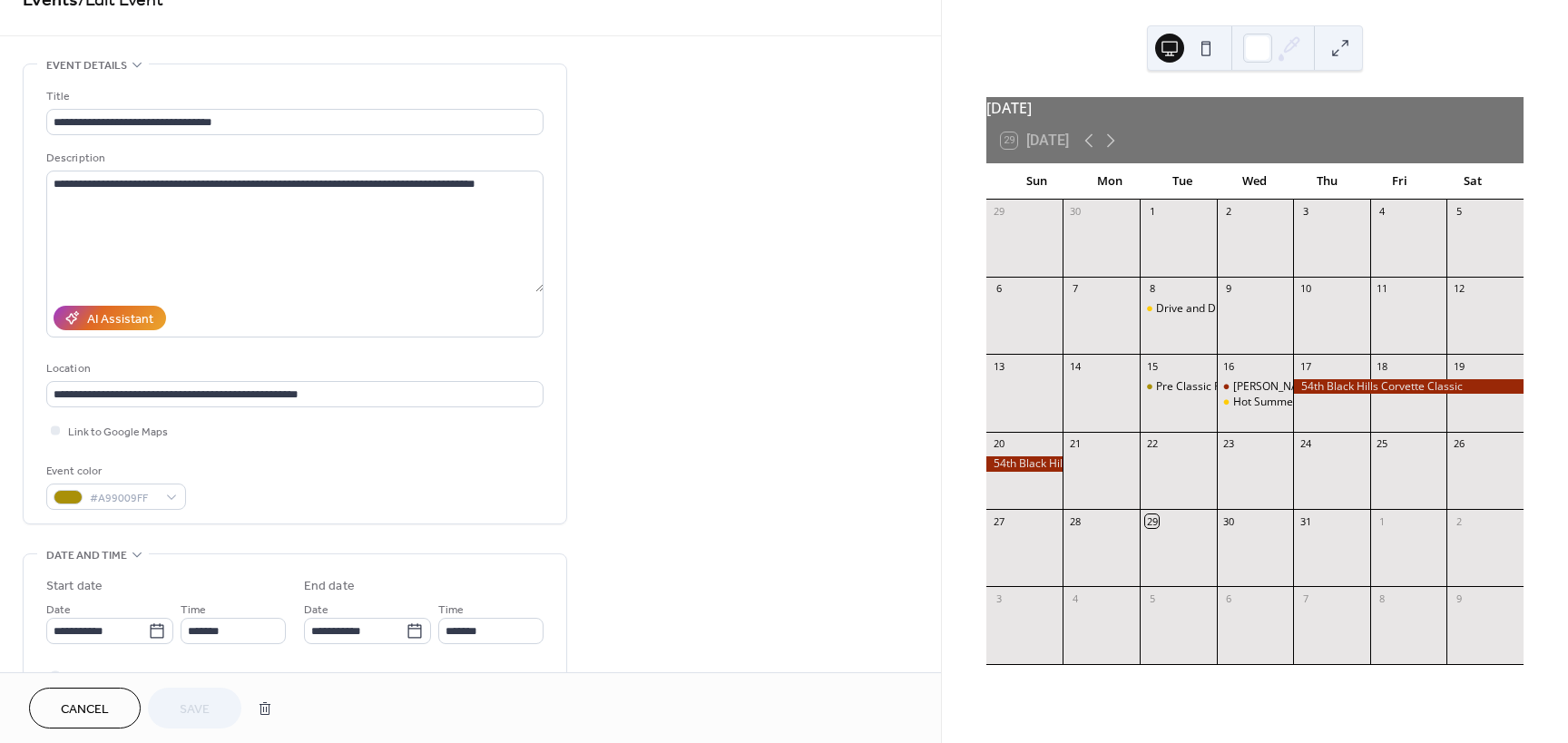 scroll, scrollTop: 91, scrollLeft: 0, axis: vertical 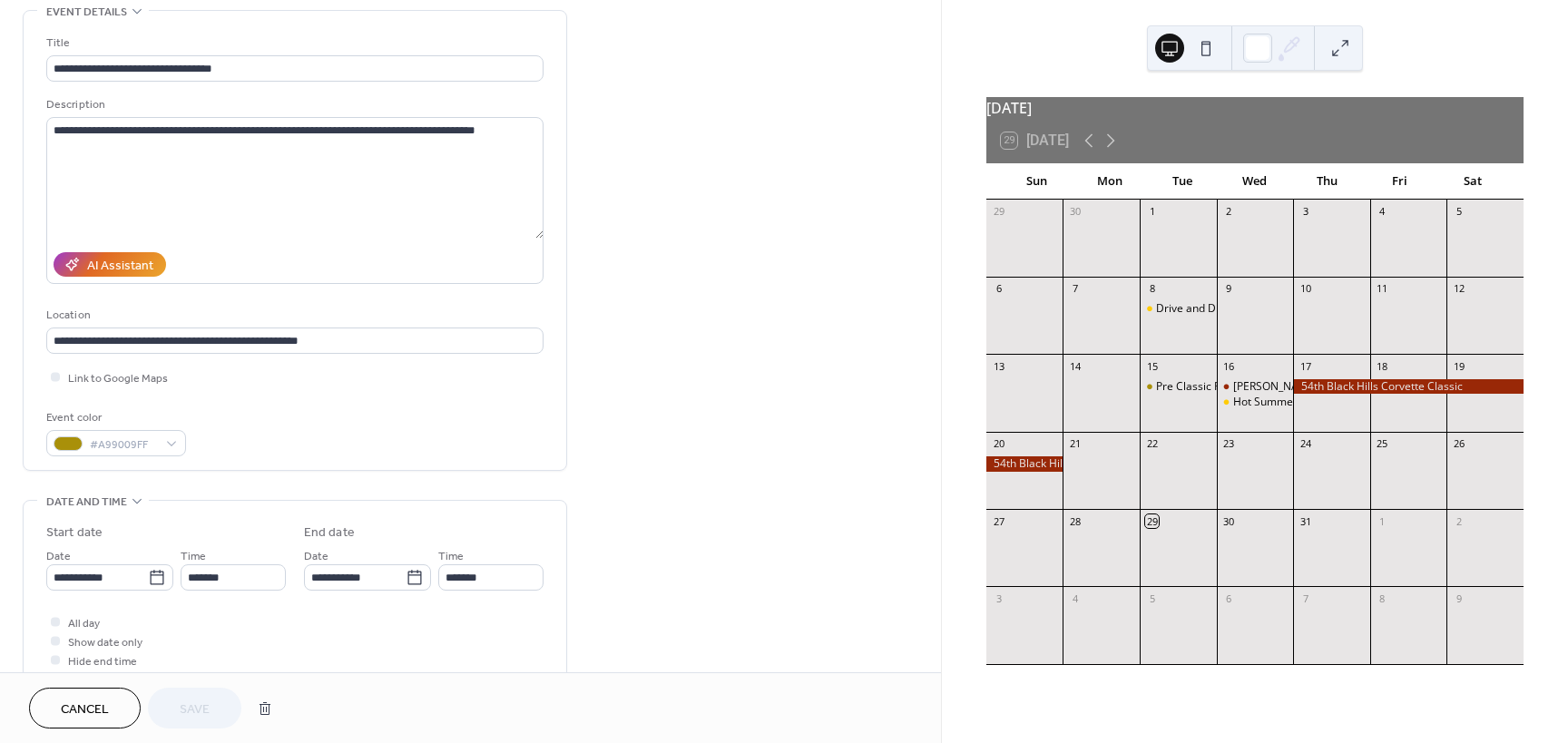 click on "Cancel" at bounding box center [84, 709] 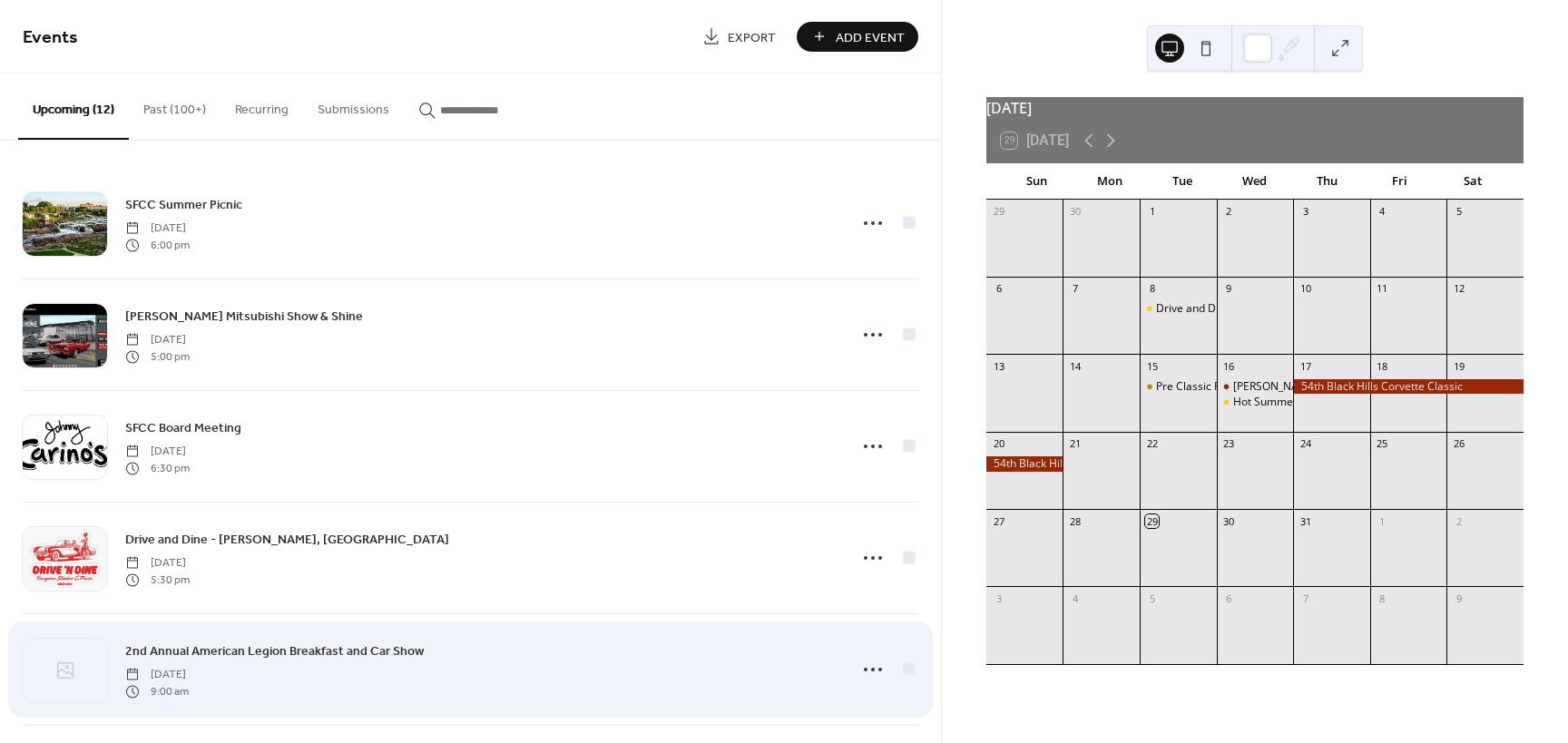 click on "2nd Annual American Legion Breakfast and Car Show" at bounding box center [274, 651] 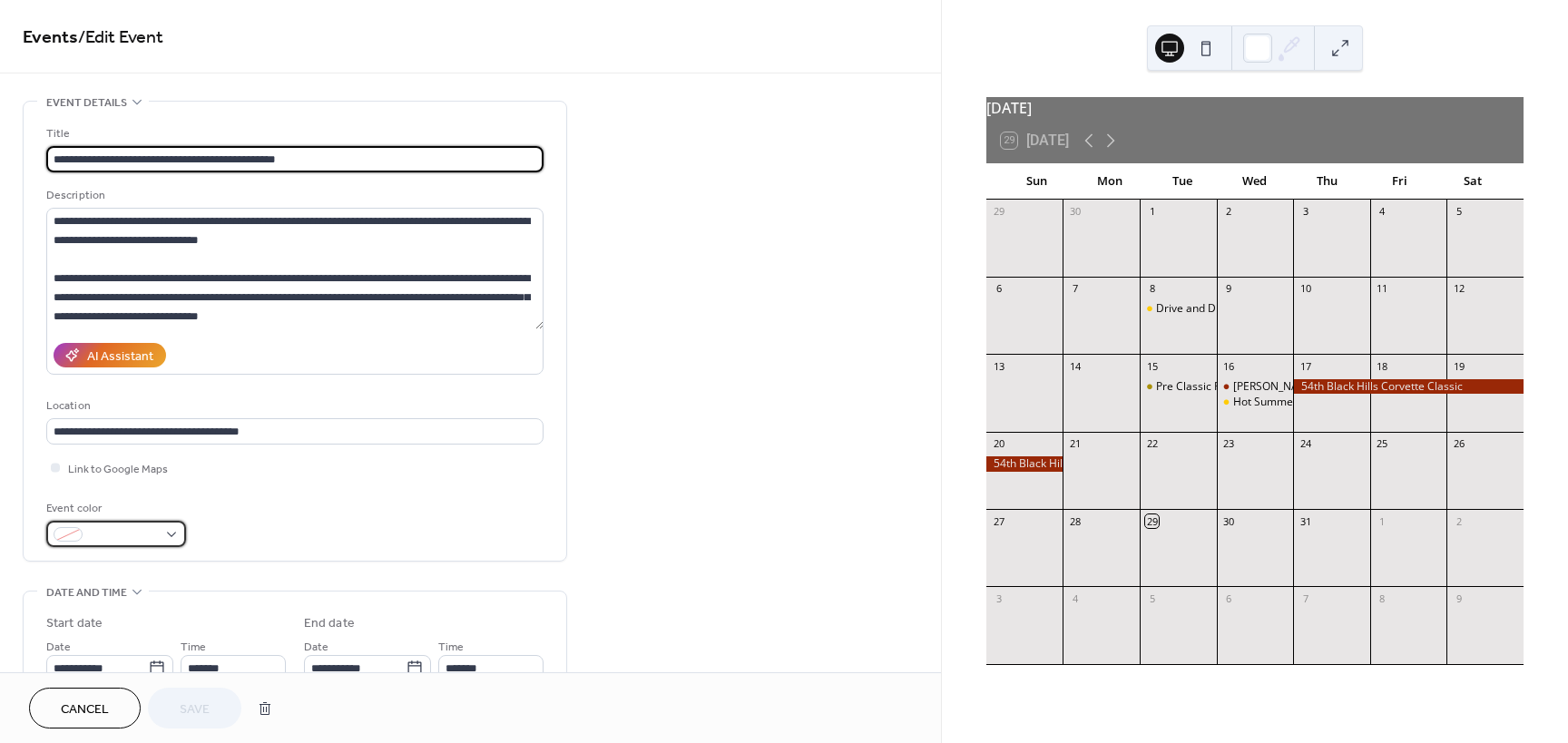 click at bounding box center [123, 535] 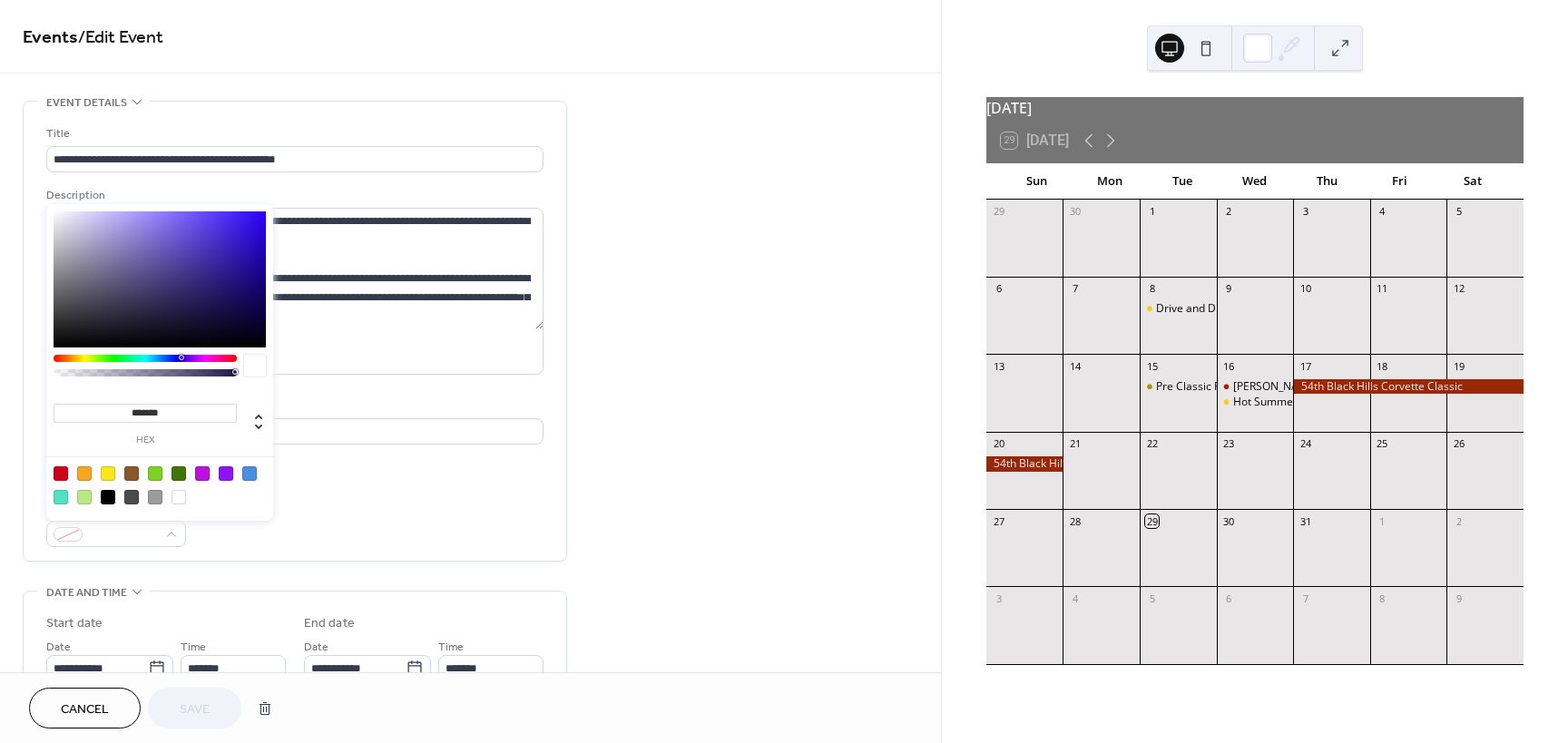 drag, startPoint x: 160, startPoint y: 406, endPoint x: 28, endPoint y: 402, distance: 132.06059 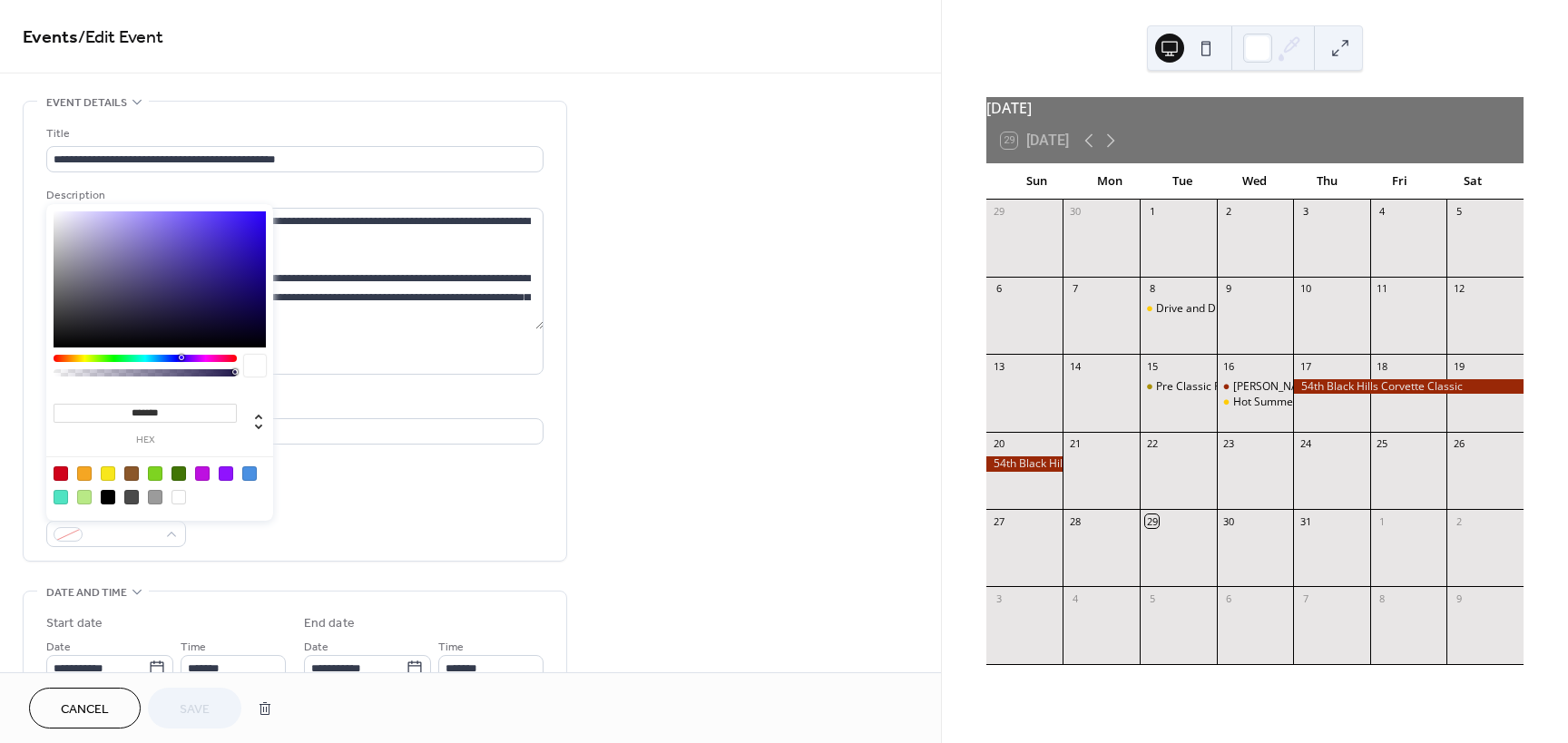 paste 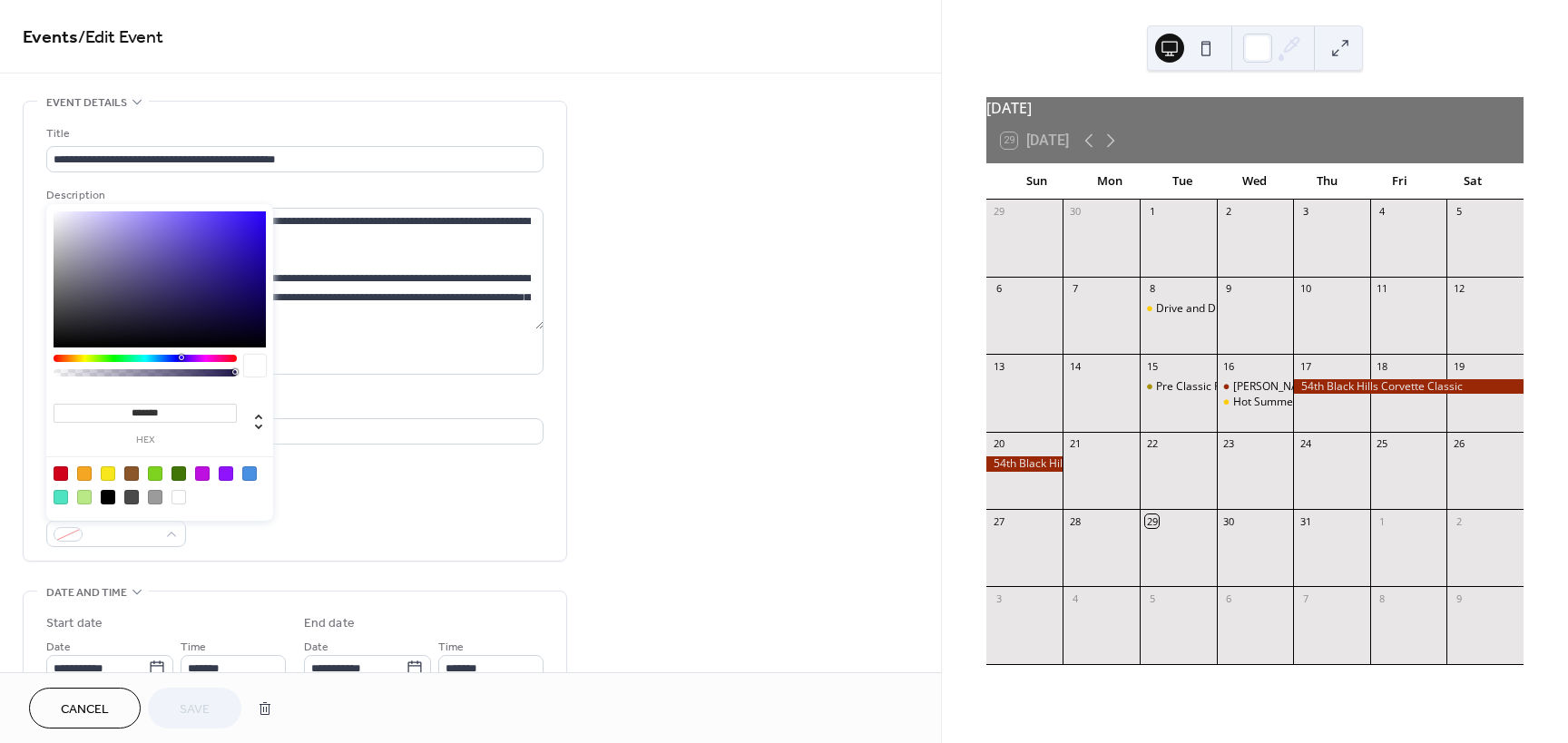 type on "*******" 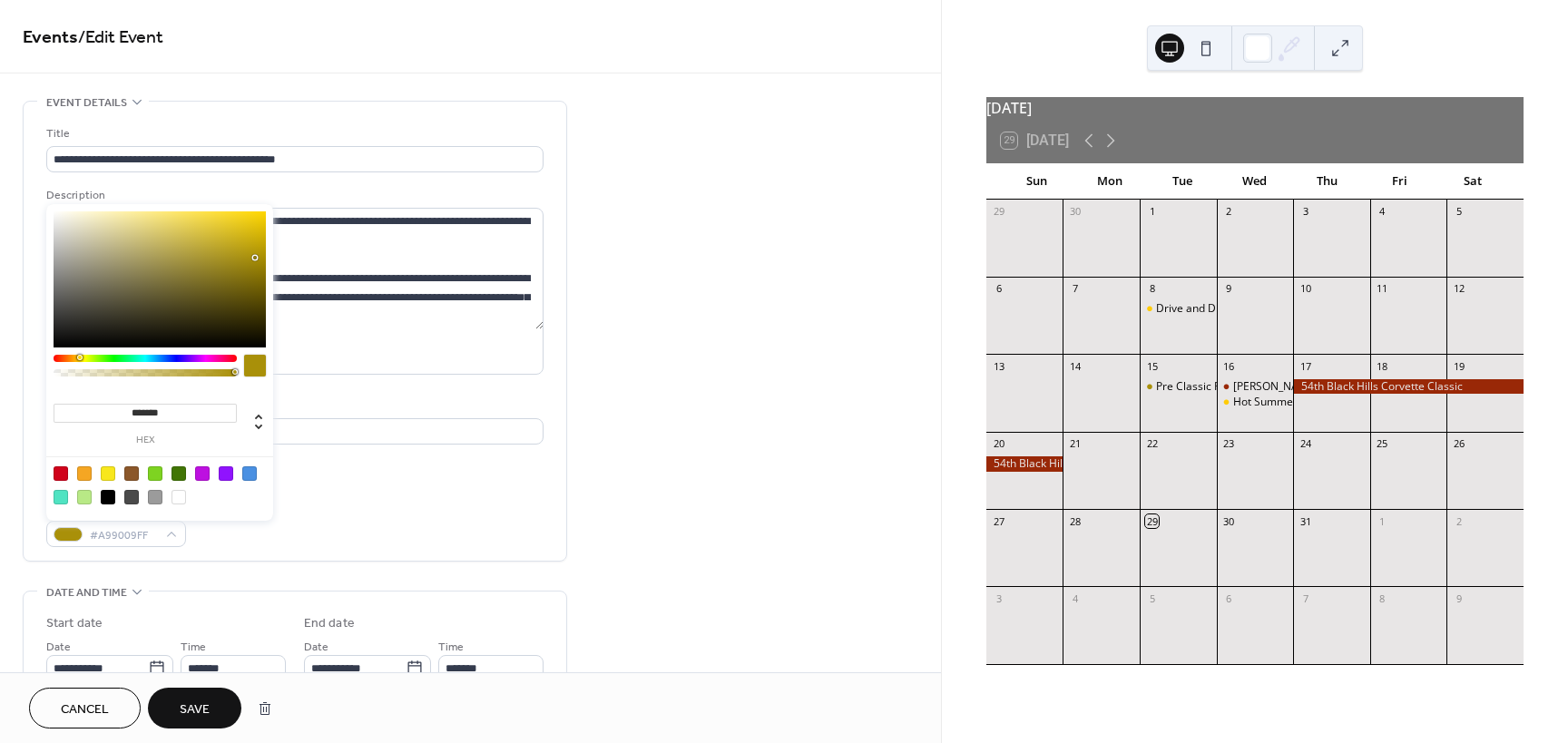 click on "*******" at bounding box center [145, 413] 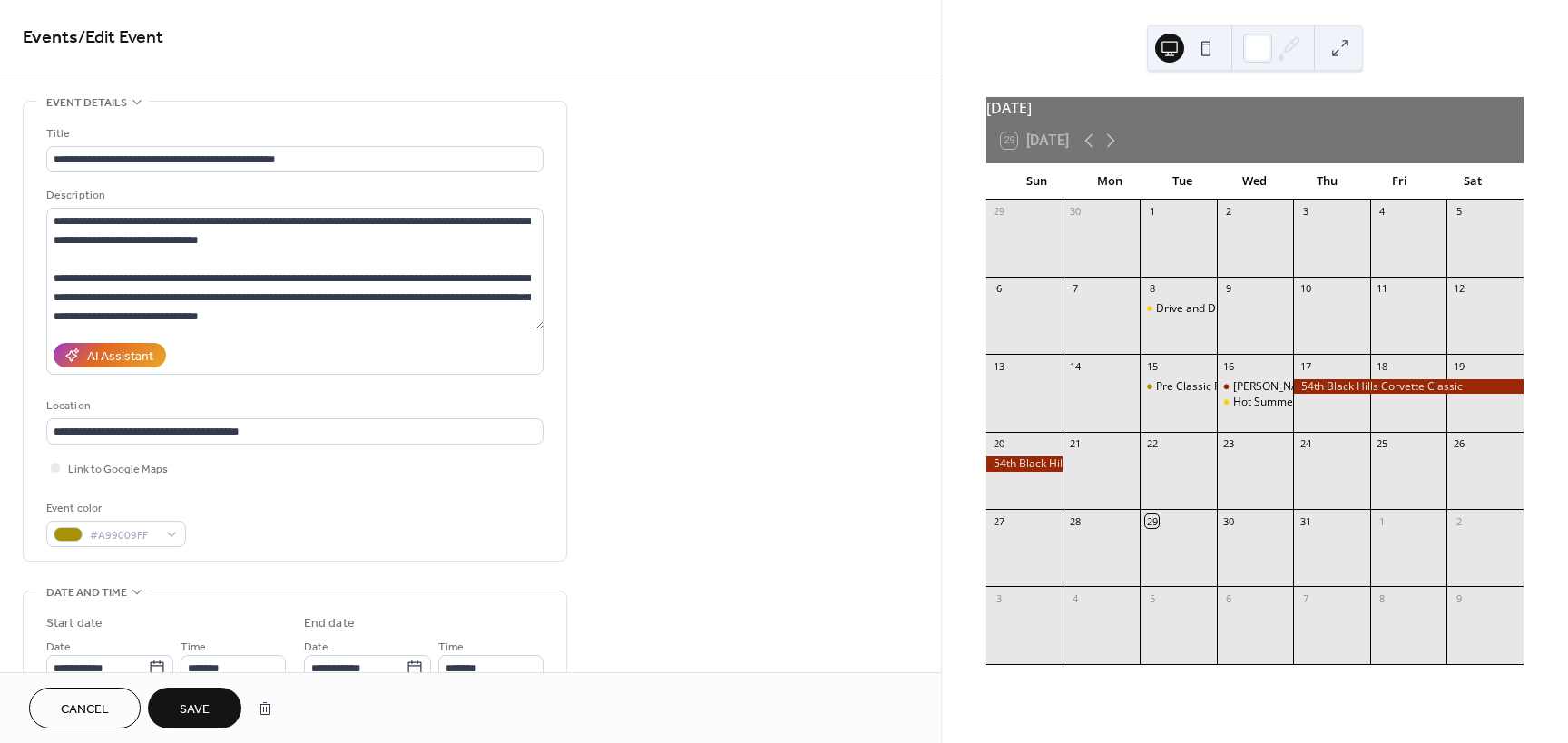 click on "**********" at bounding box center [470, 754] 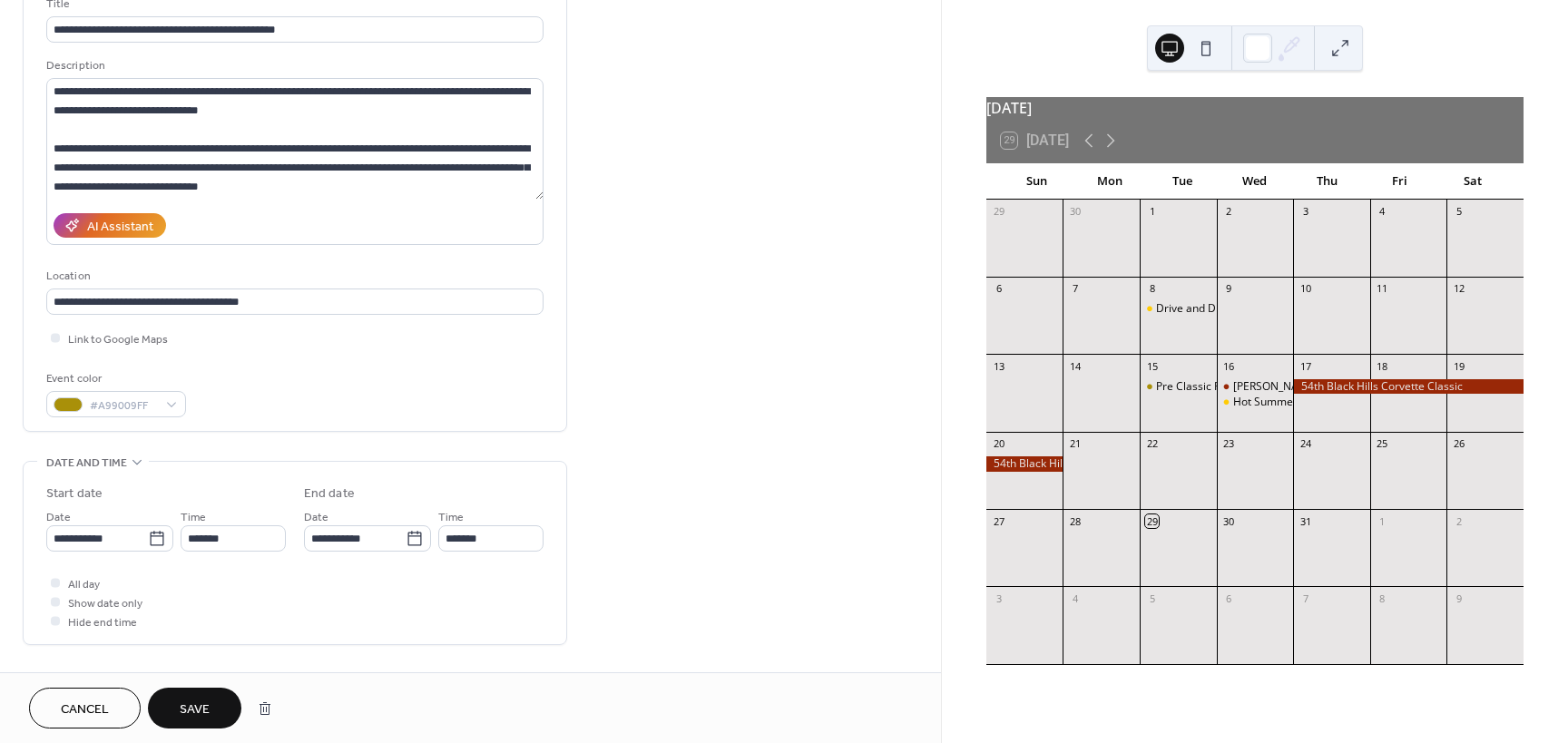 scroll, scrollTop: 272, scrollLeft: 0, axis: vertical 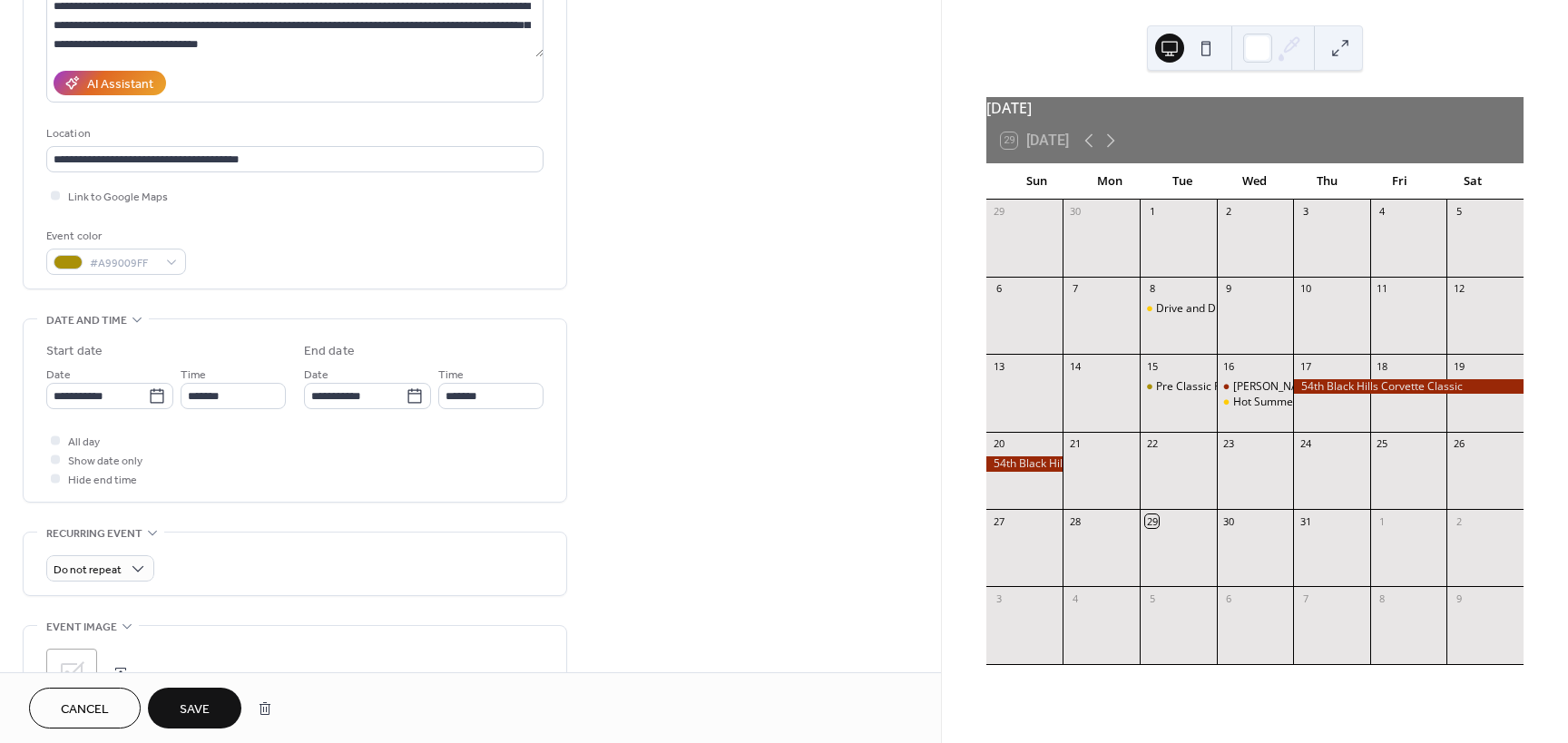 click on "Save" at bounding box center [194, 709] 